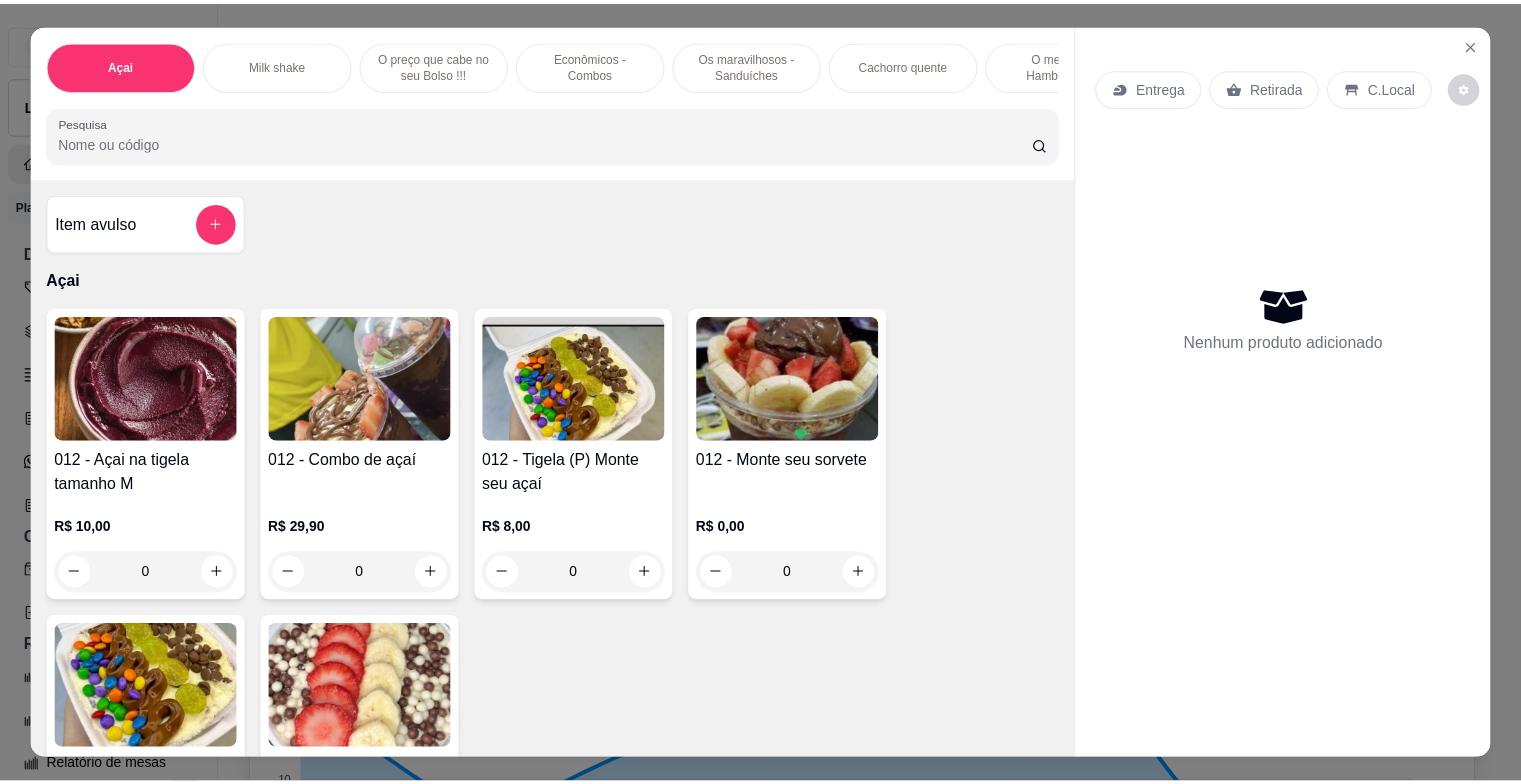 scroll, scrollTop: 0, scrollLeft: 0, axis: both 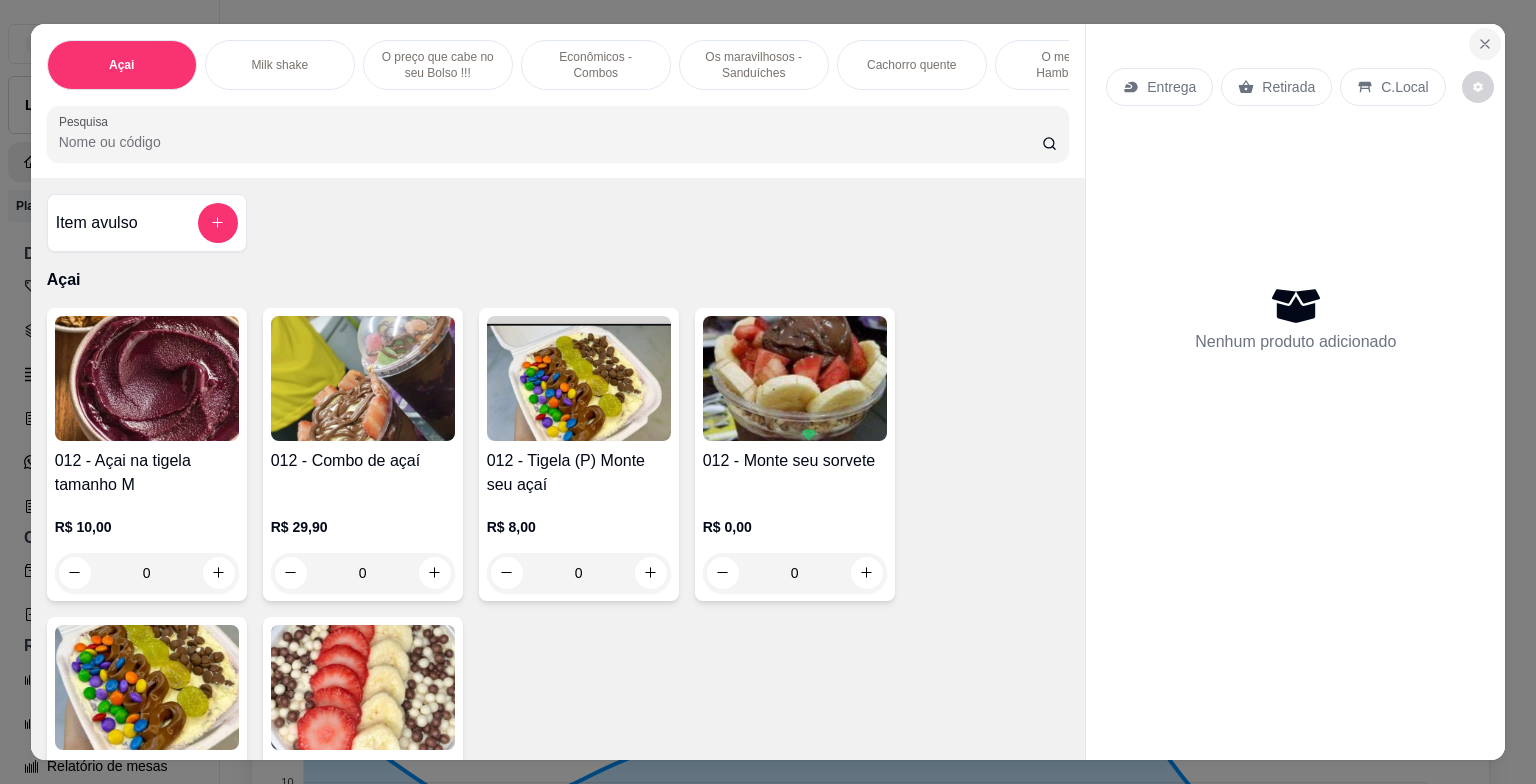 click 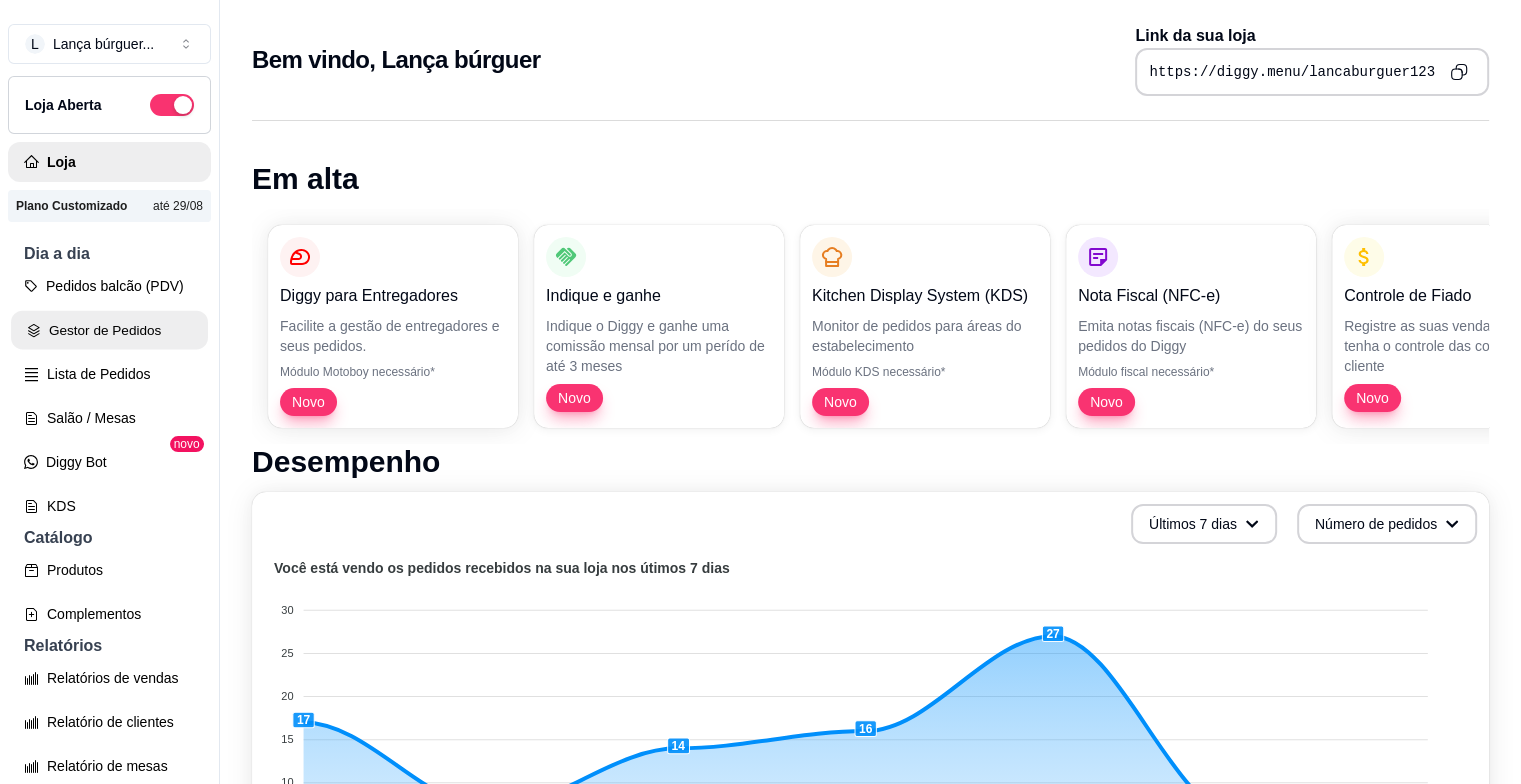click on "Gestor de Pedidos" at bounding box center (109, 330) 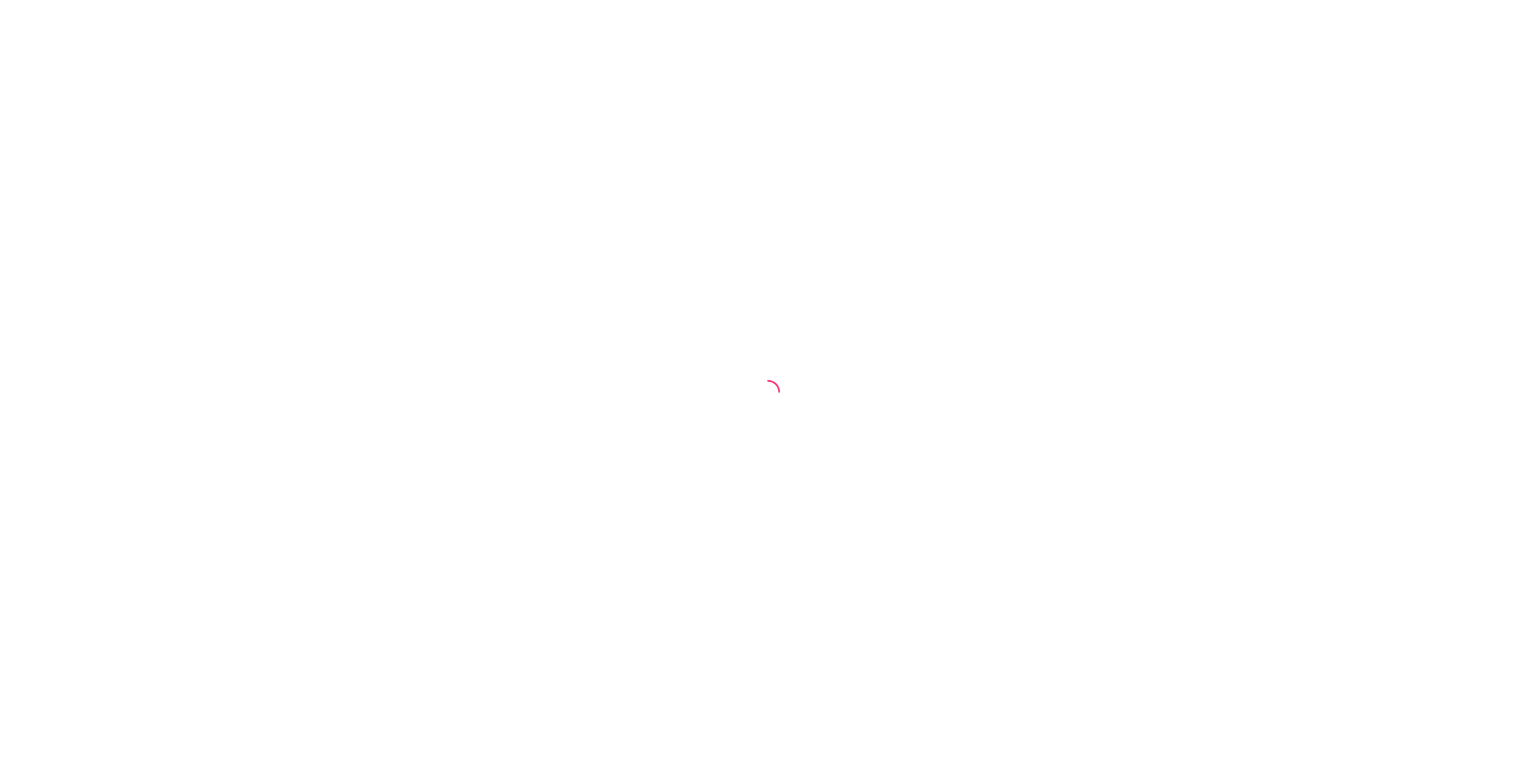 scroll, scrollTop: 0, scrollLeft: 0, axis: both 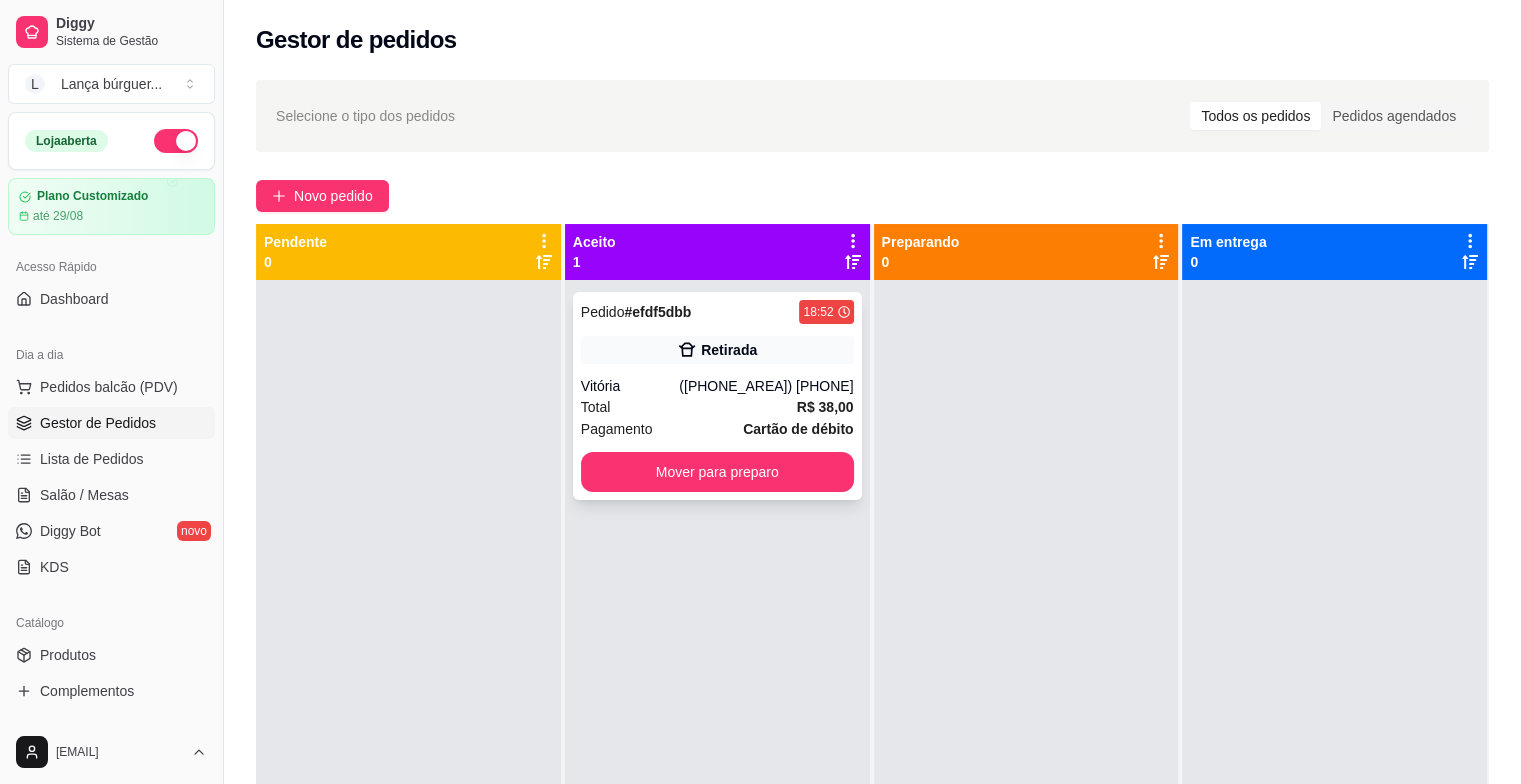 click on "Vitória" at bounding box center [630, 386] 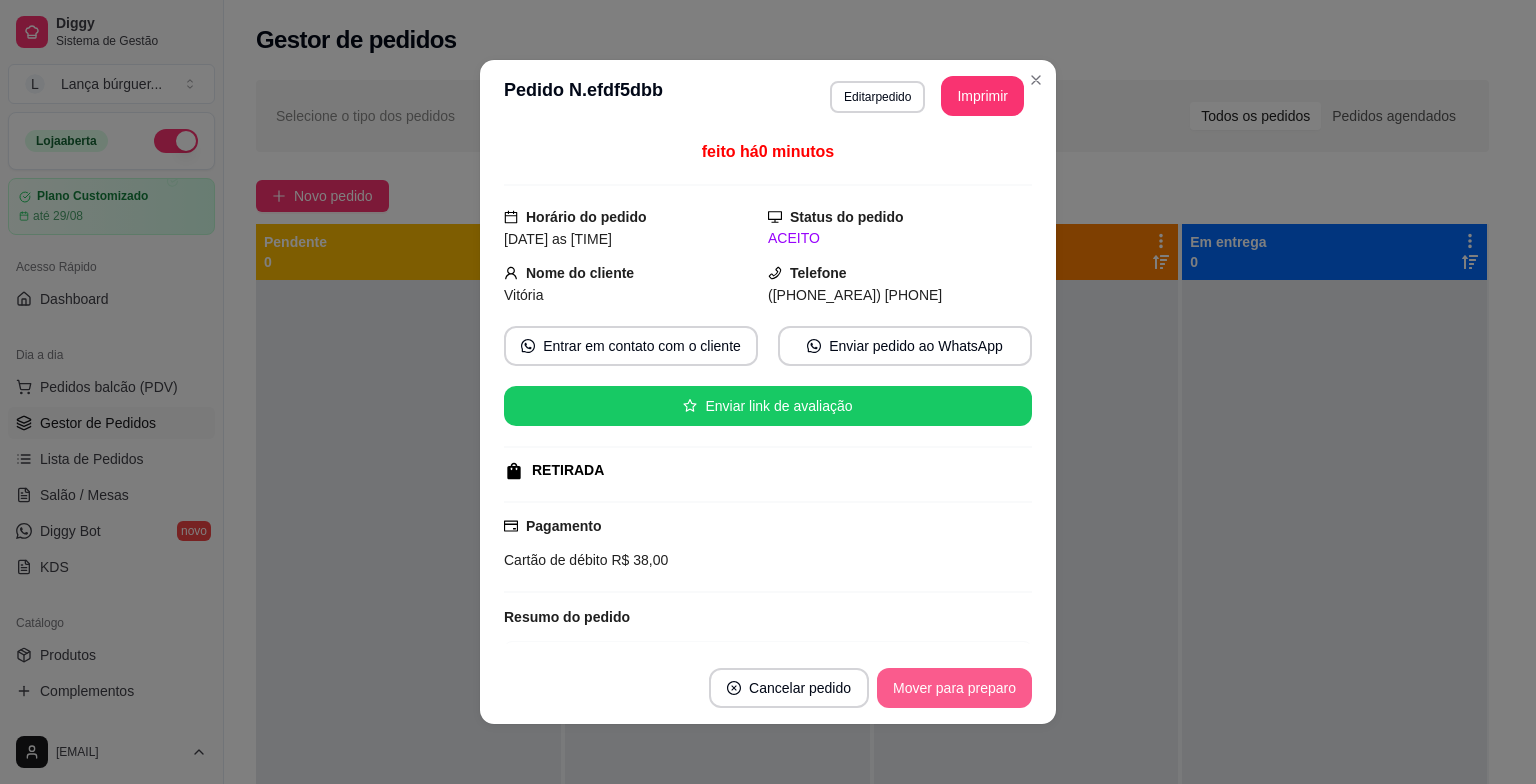 click on "Mover para preparo" at bounding box center [954, 688] 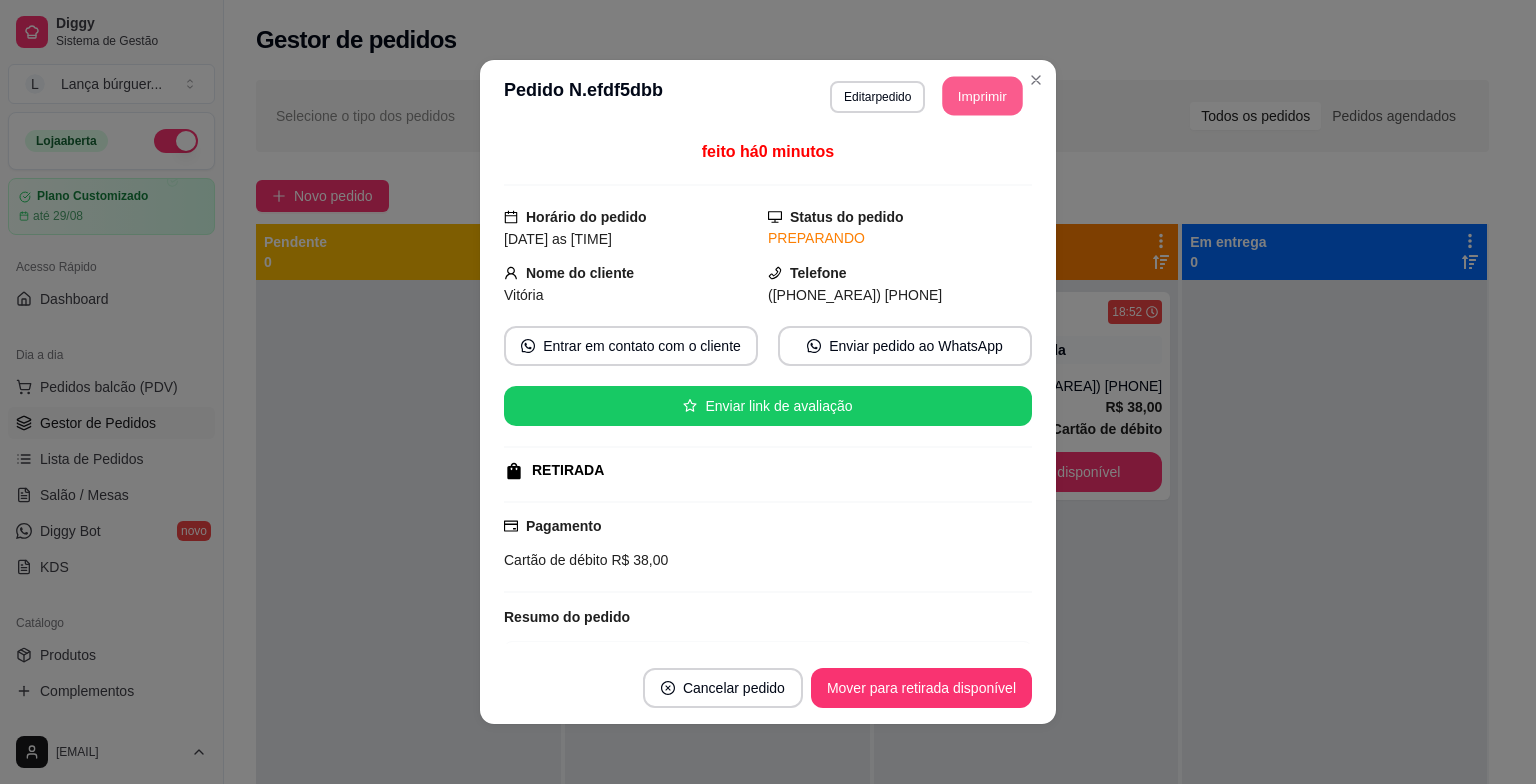 click on "Imprimir" at bounding box center [983, 96] 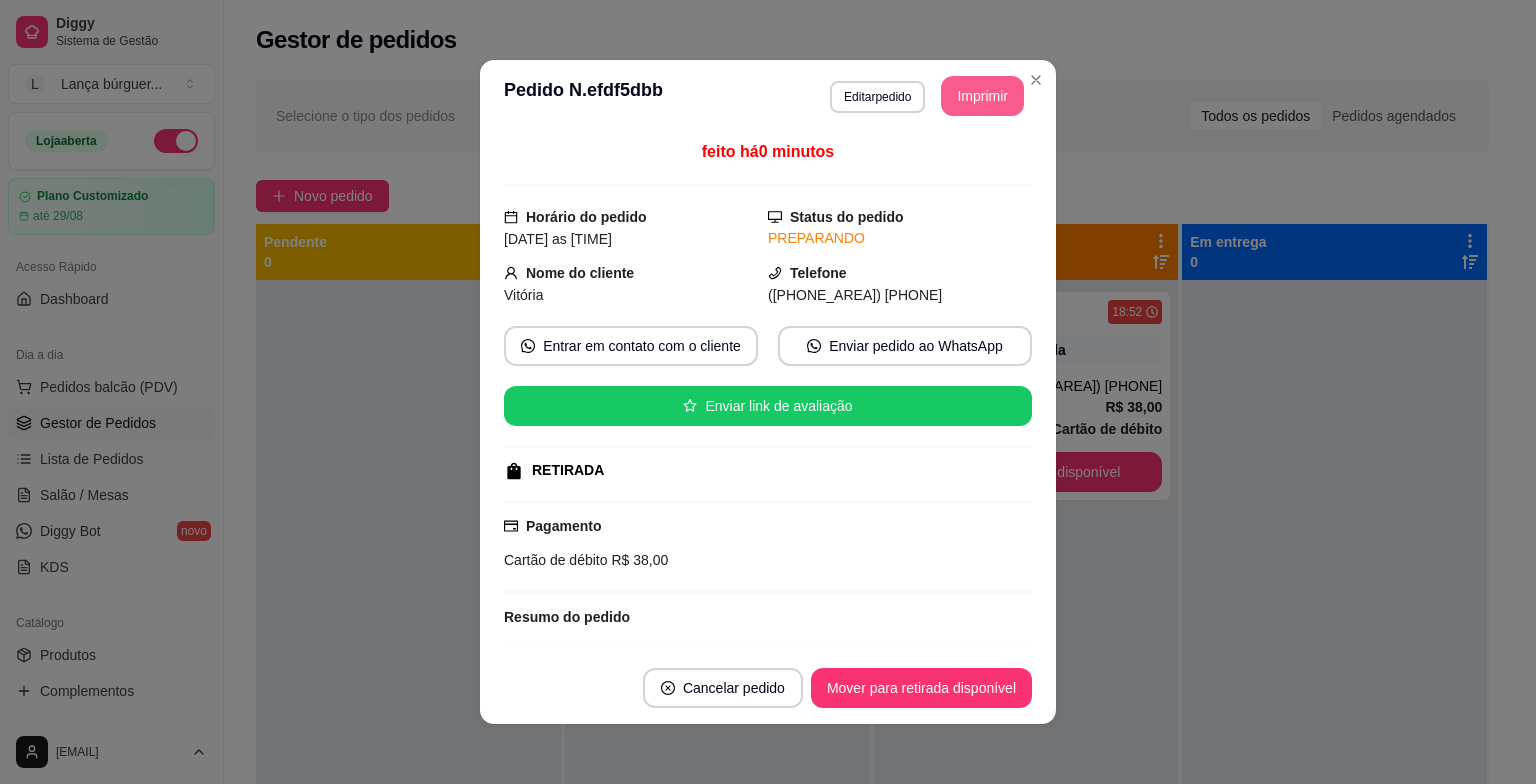 scroll, scrollTop: 0, scrollLeft: 0, axis: both 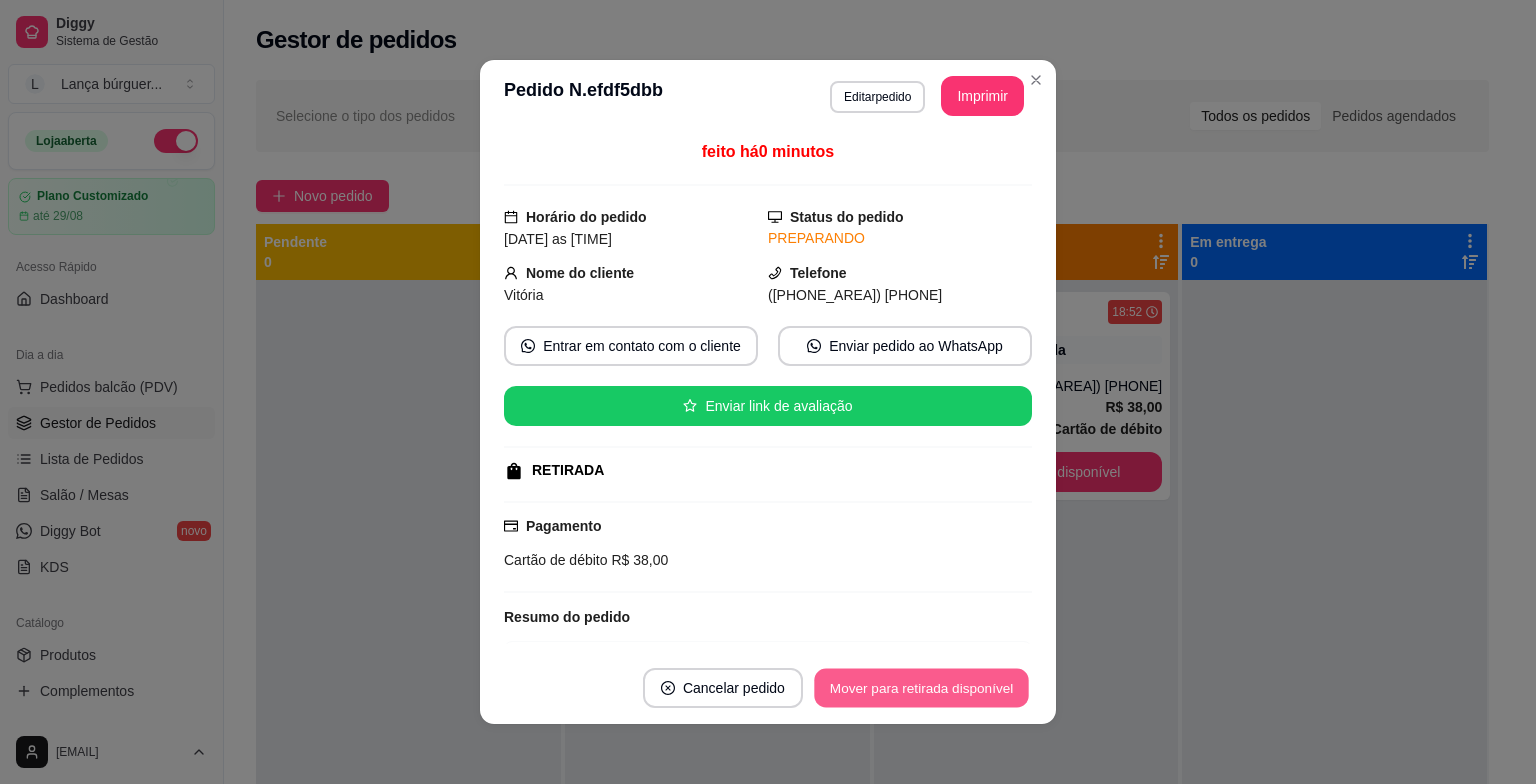 click on "Mover para retirada disponível" at bounding box center (921, 688) 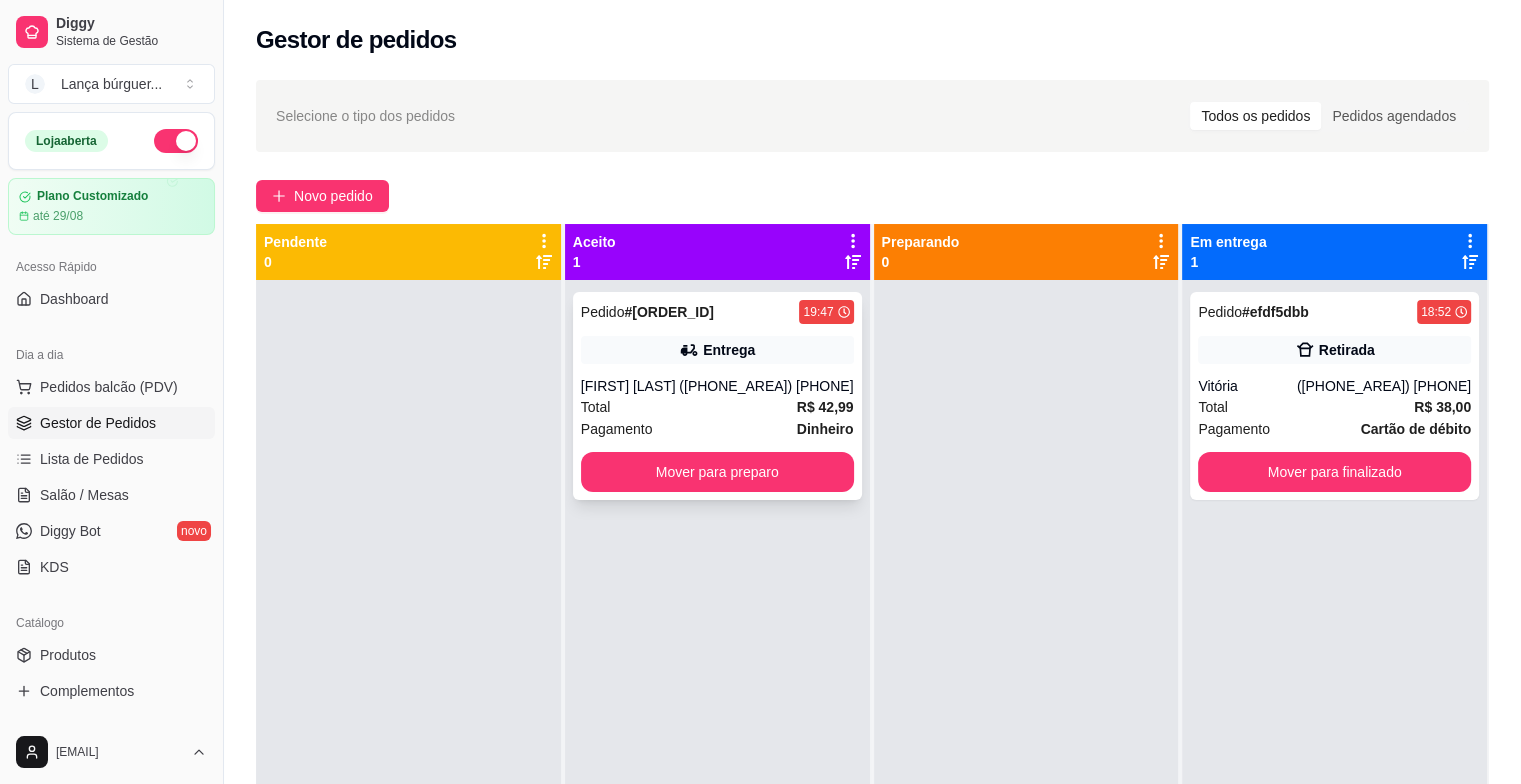 click on "Total R$ 42,99" at bounding box center (717, 407) 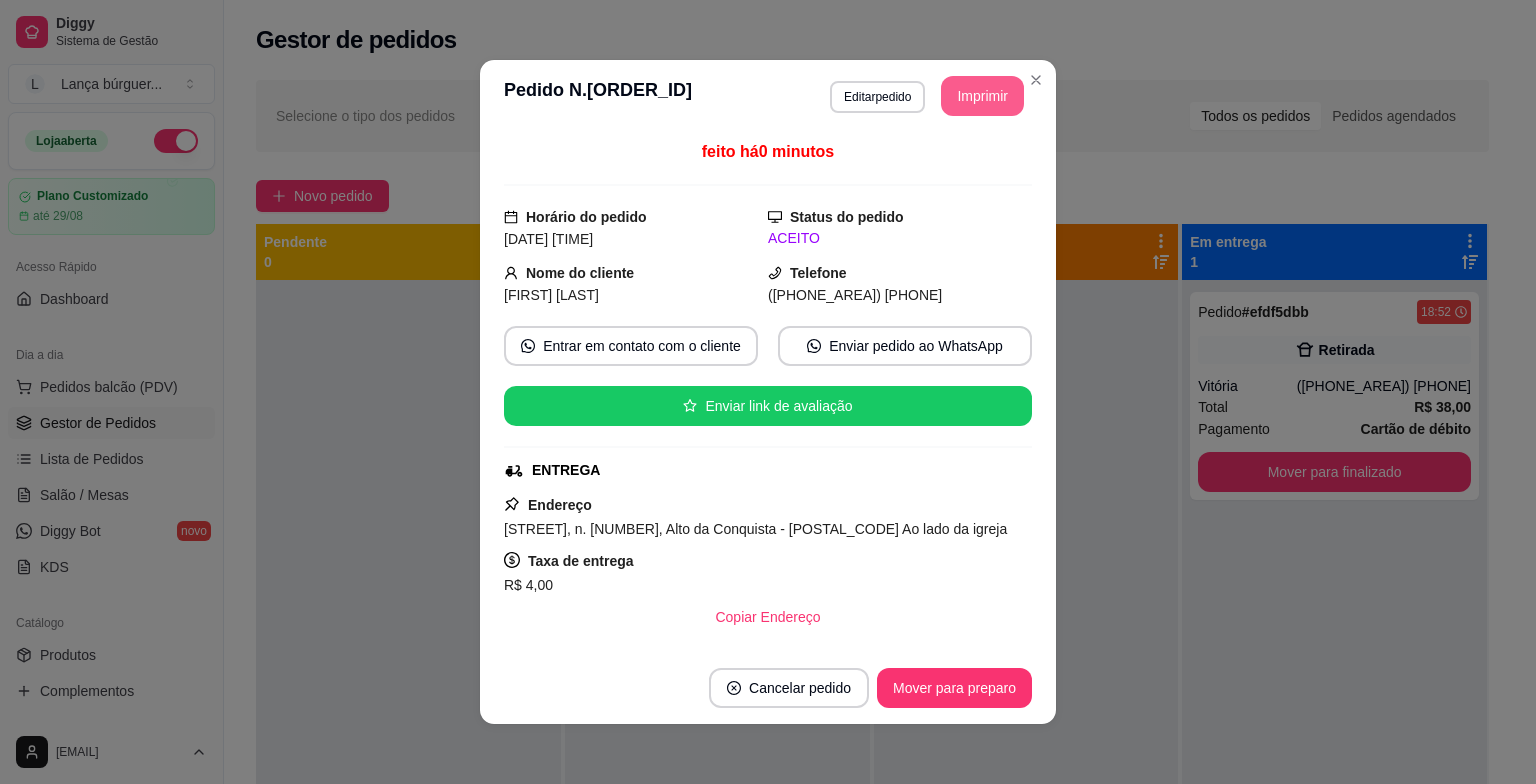 click on "Imprimir" at bounding box center (982, 96) 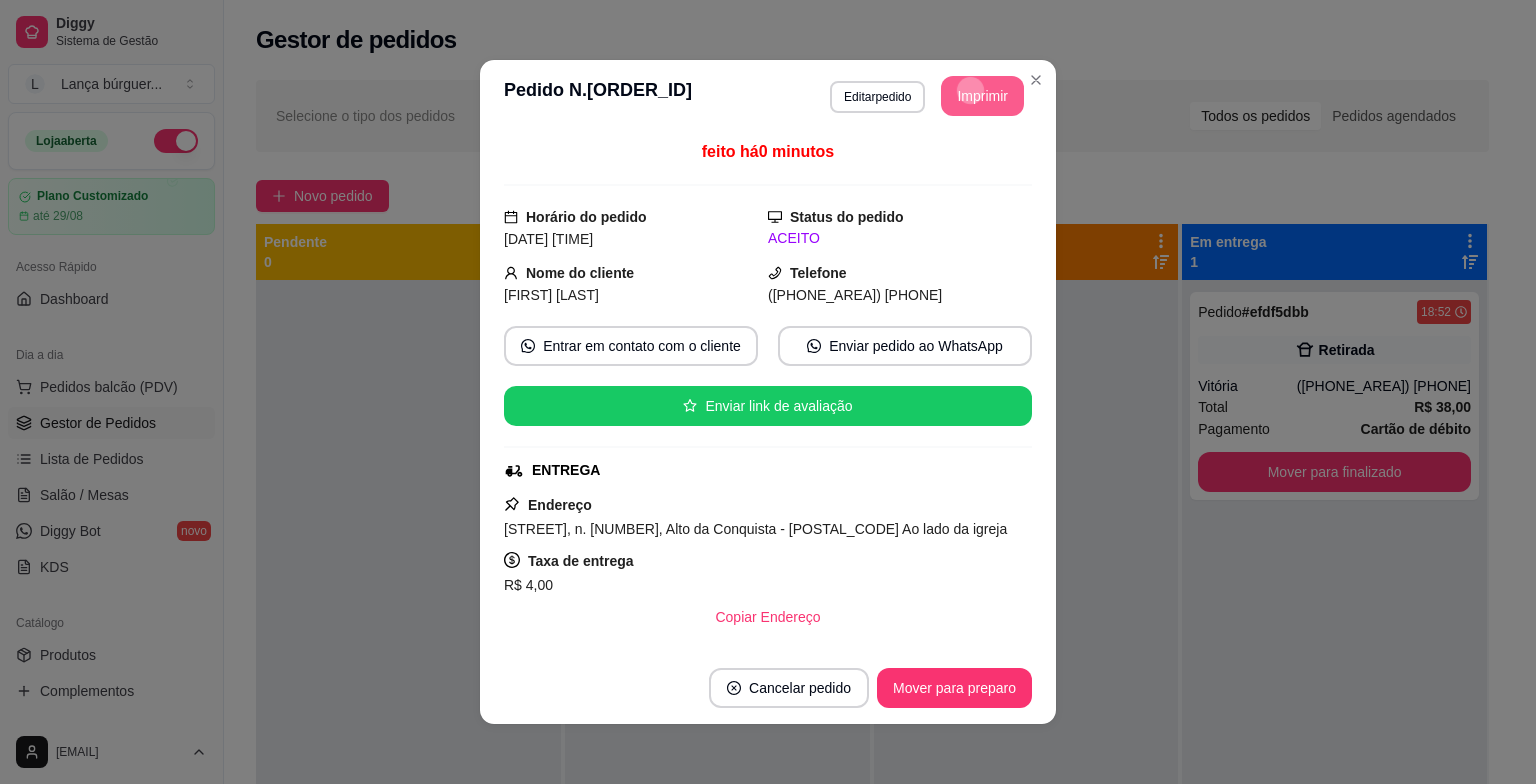 scroll, scrollTop: 0, scrollLeft: 0, axis: both 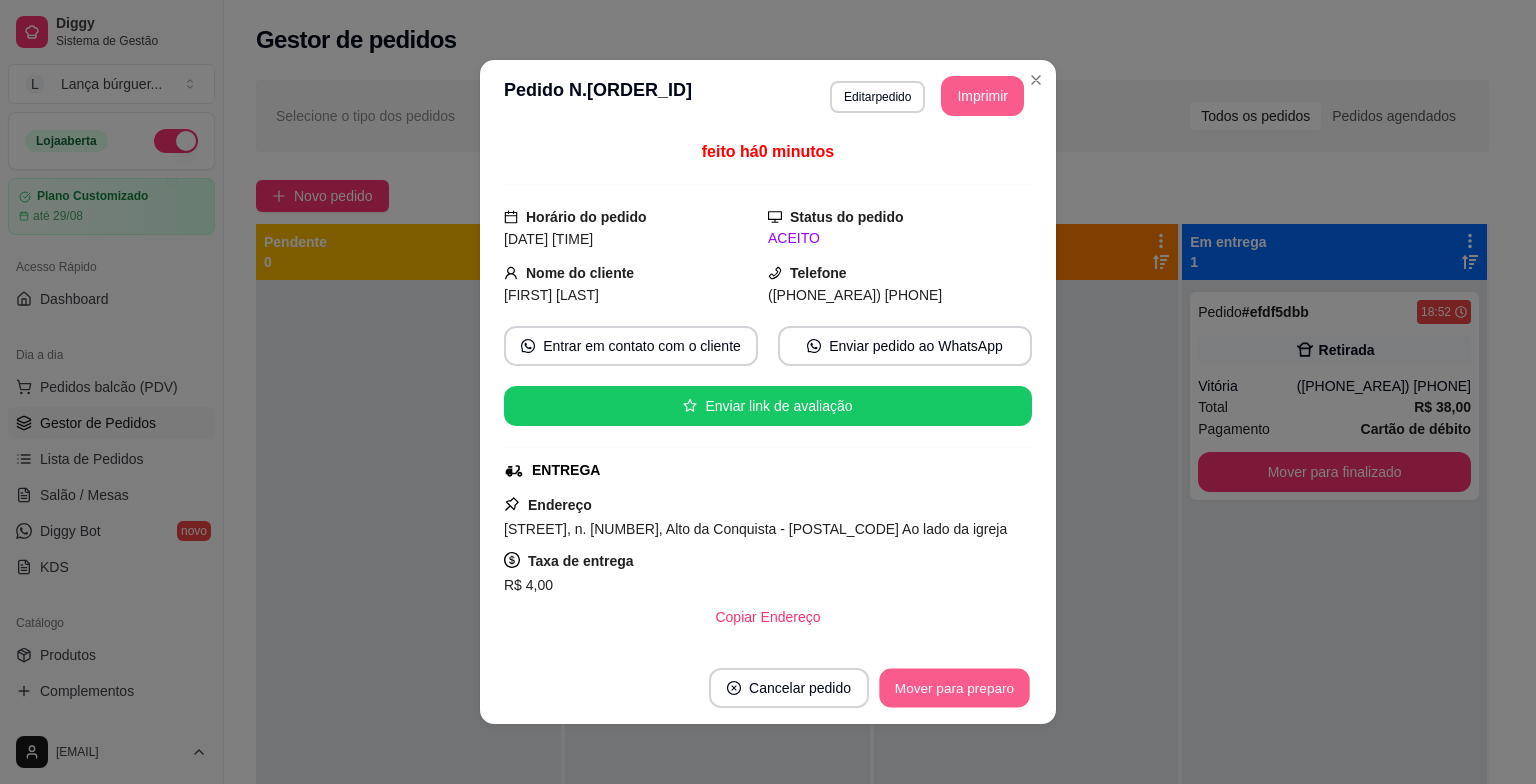 click on "Mover para preparo" at bounding box center (954, 688) 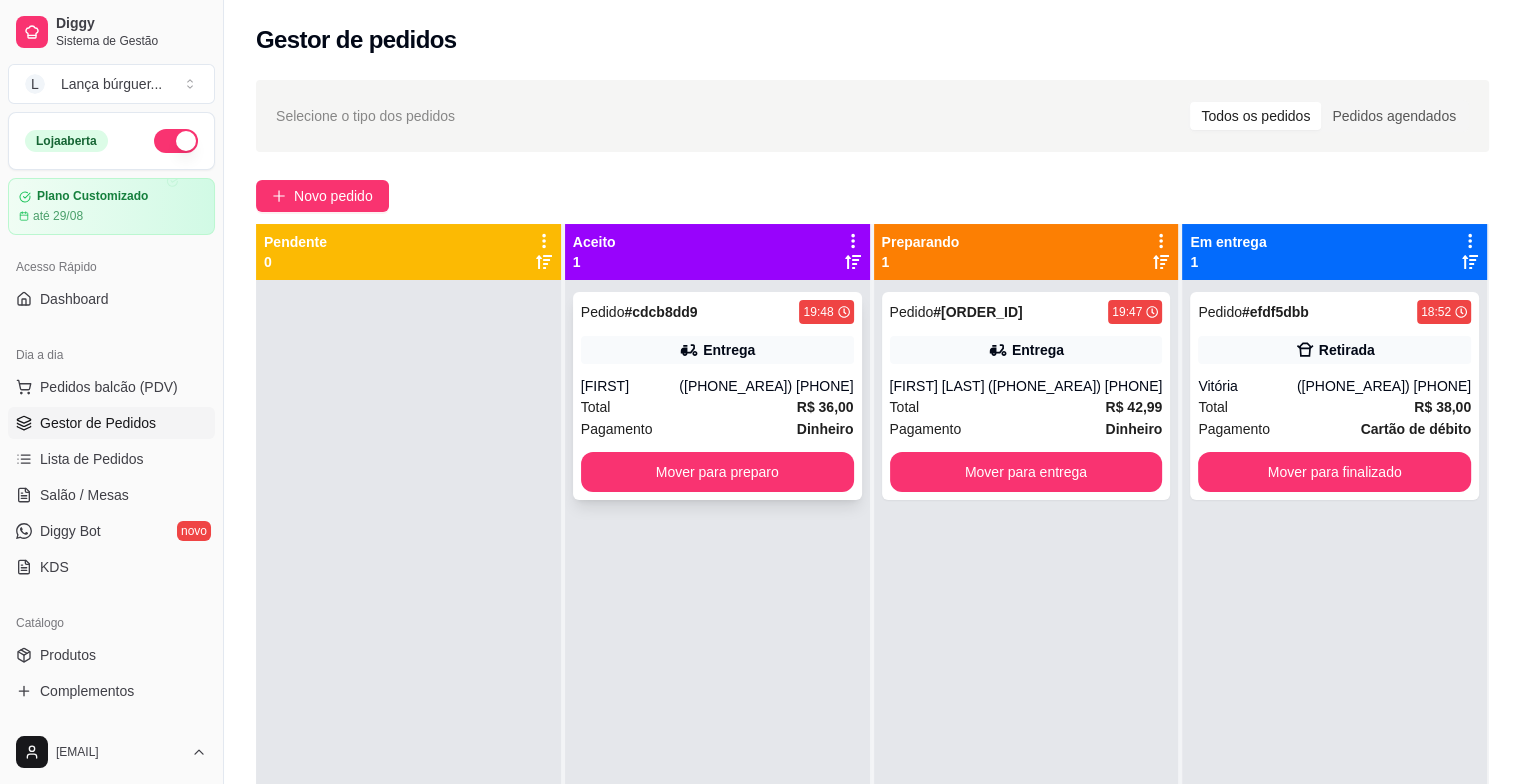 click on "Pagamento Dinheiro" at bounding box center [717, 429] 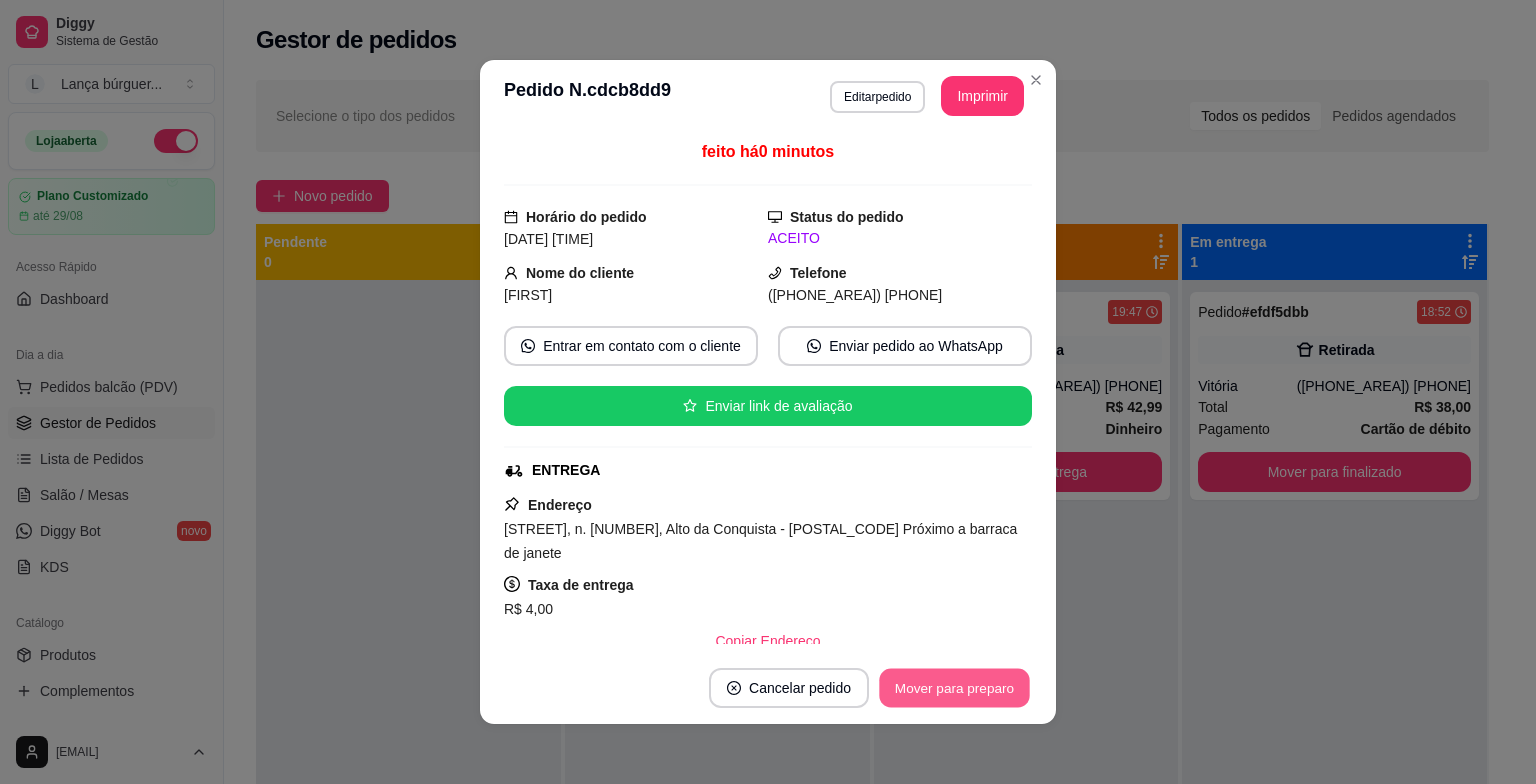 click on "Mover para preparo" at bounding box center (954, 688) 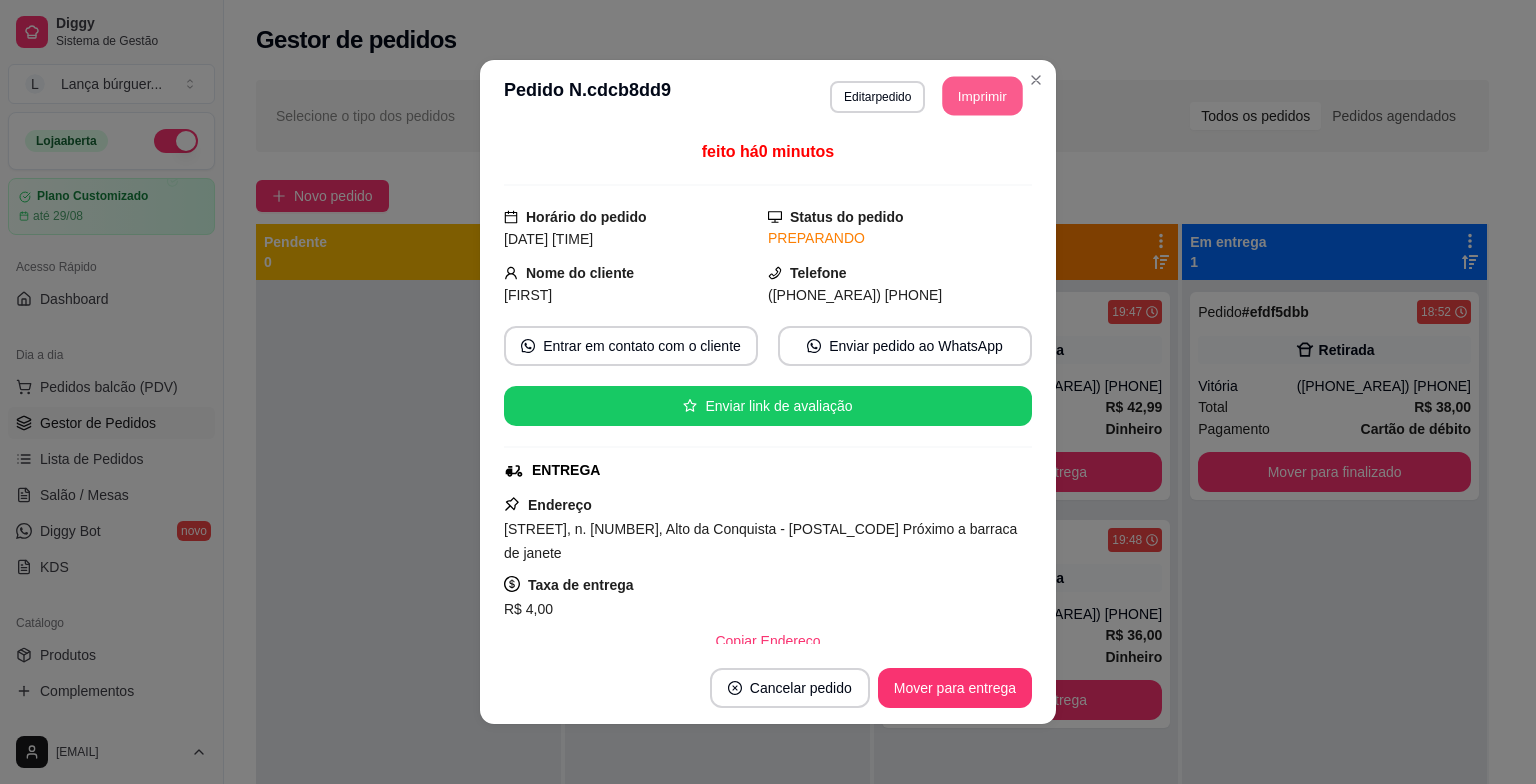 click on "Imprimir" at bounding box center (983, 96) 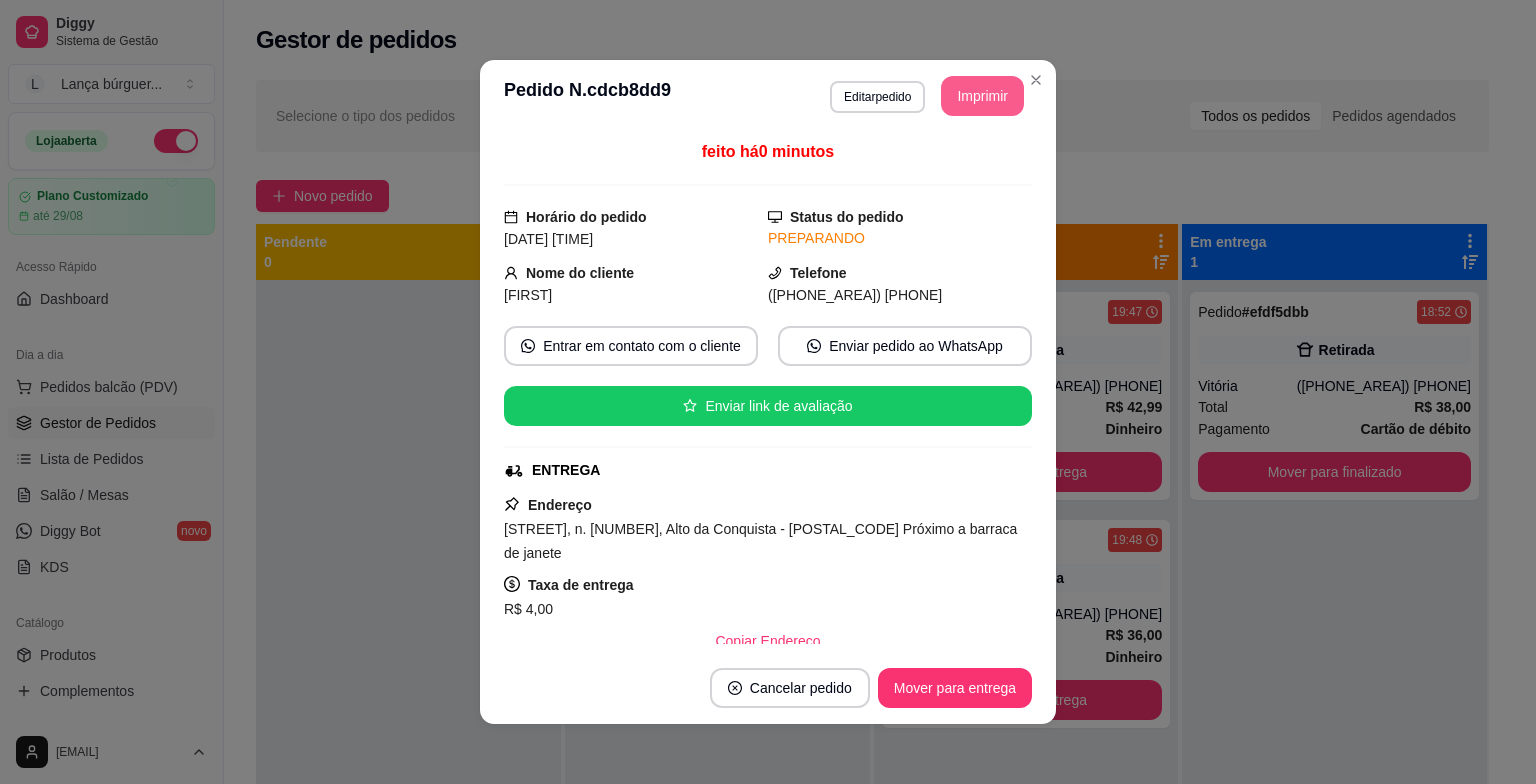 scroll, scrollTop: 0, scrollLeft: 0, axis: both 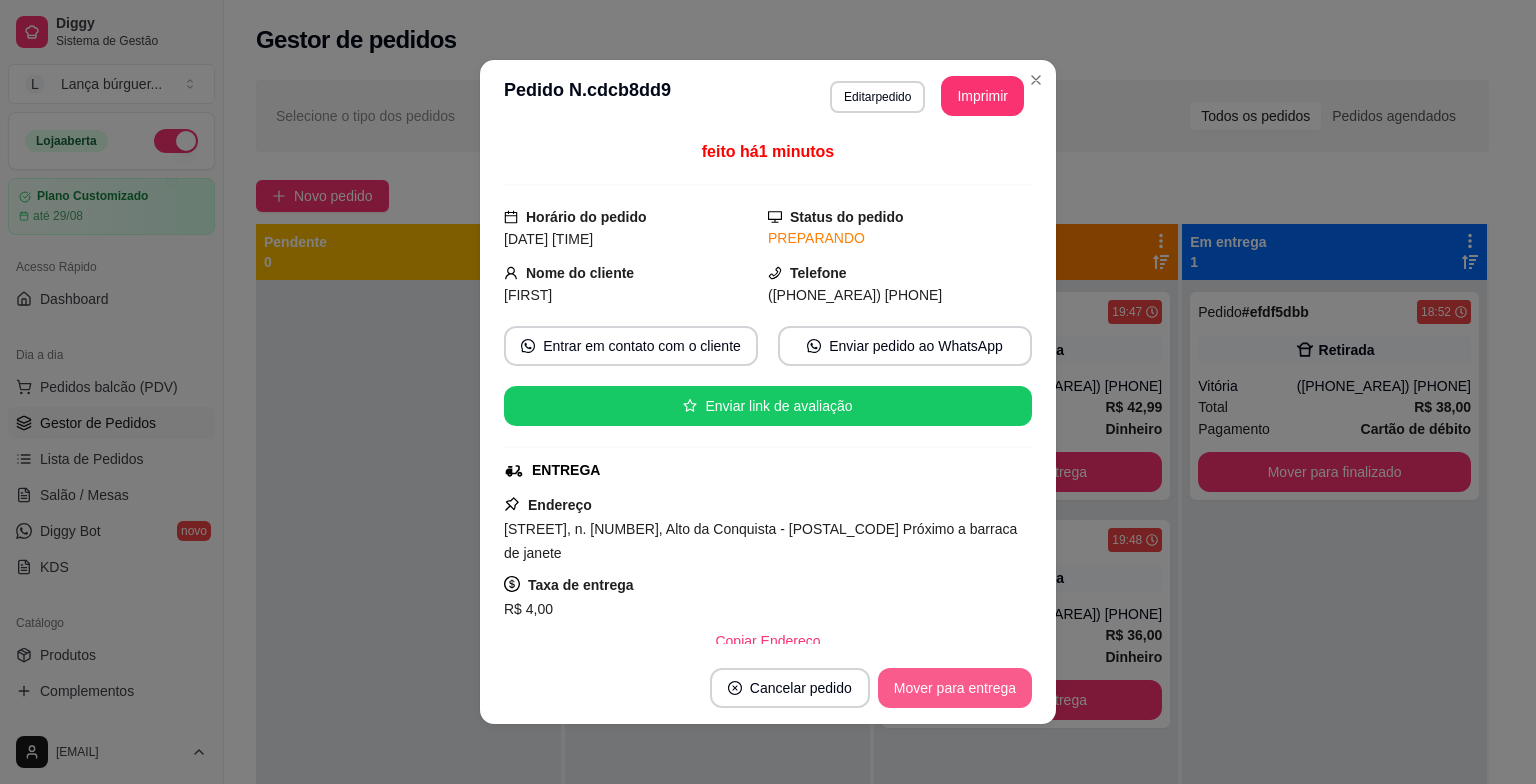 click on "Mover para entrega" at bounding box center [955, 688] 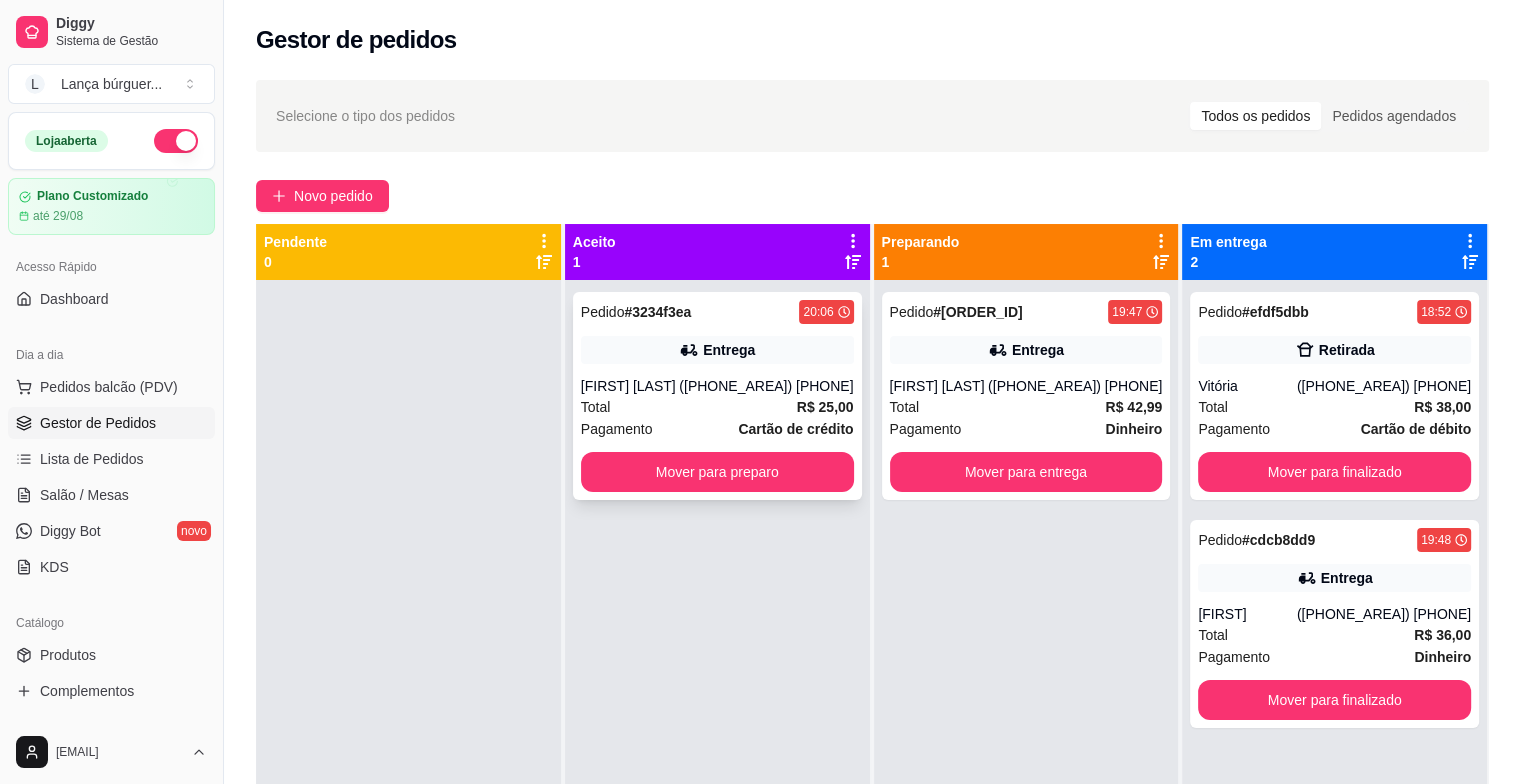 click on "Pedido  # [ORDER_ID] [TIME] Entrega [FIRST] ([PHONE_AREA]) [PHONE] Total R$ 25,00 Pagamento Cartão de crédito Mover para preparo" at bounding box center [717, 396] 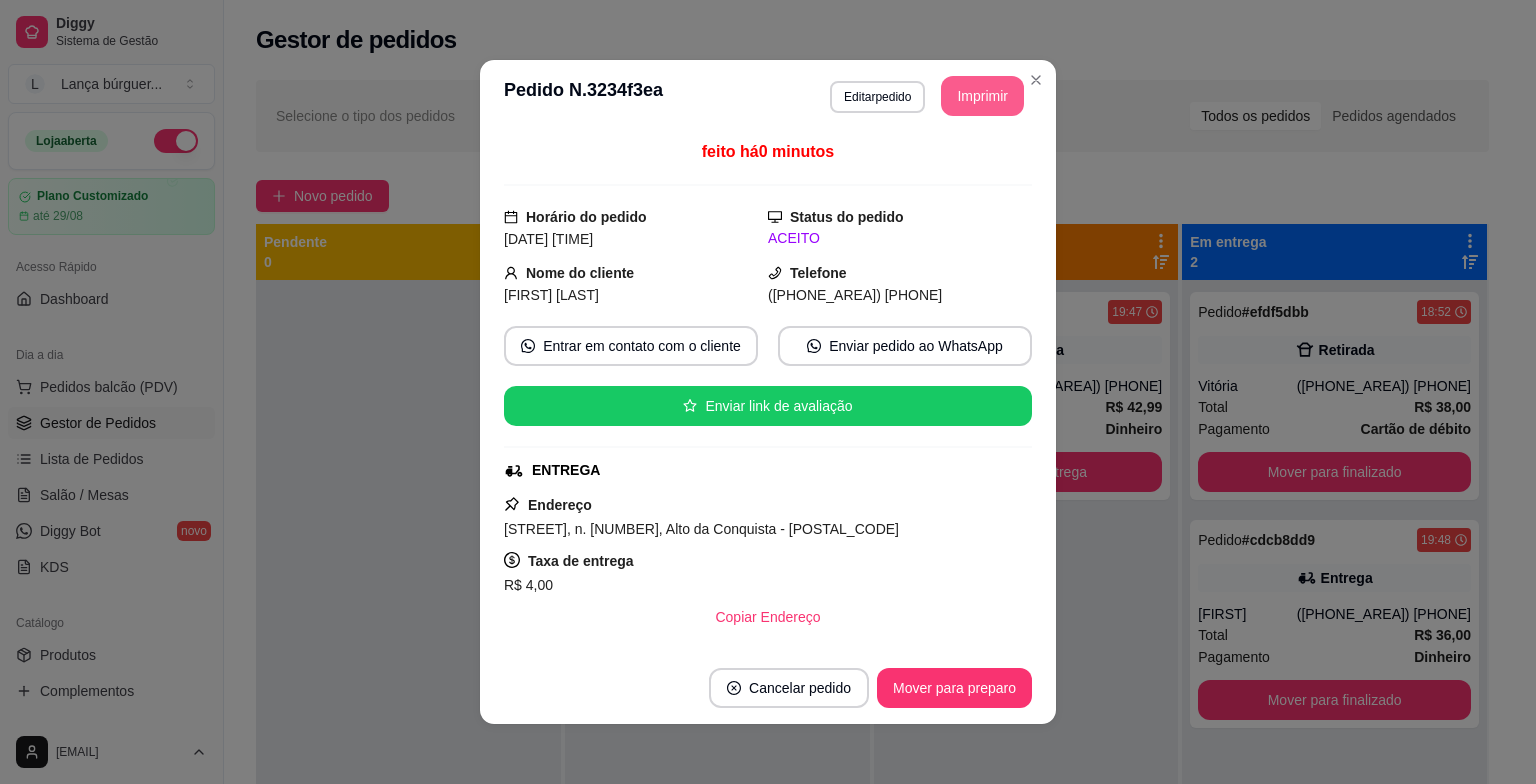 click on "Imprimir" at bounding box center [982, 96] 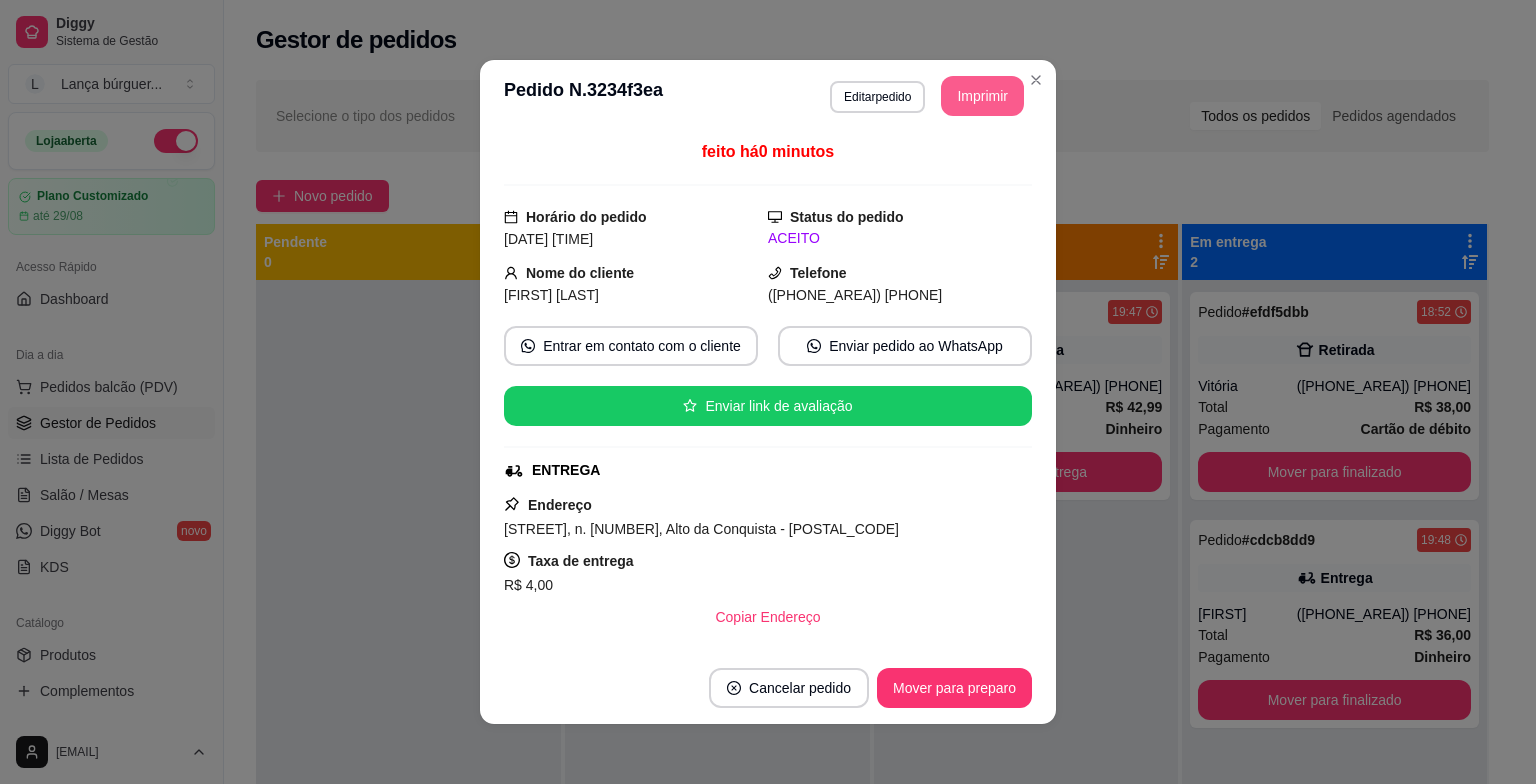 scroll, scrollTop: 0, scrollLeft: 0, axis: both 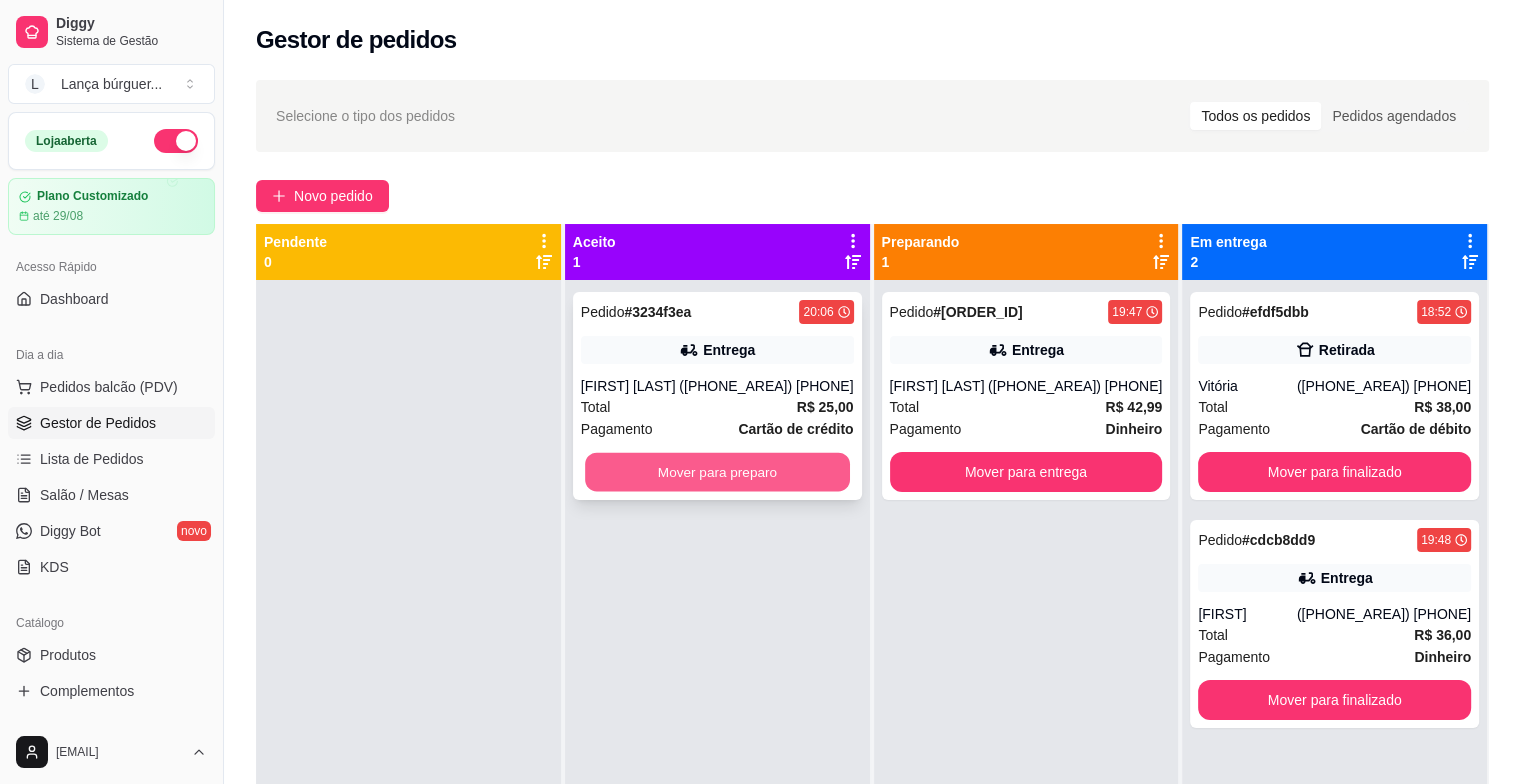click on "Mover para preparo" at bounding box center [717, 472] 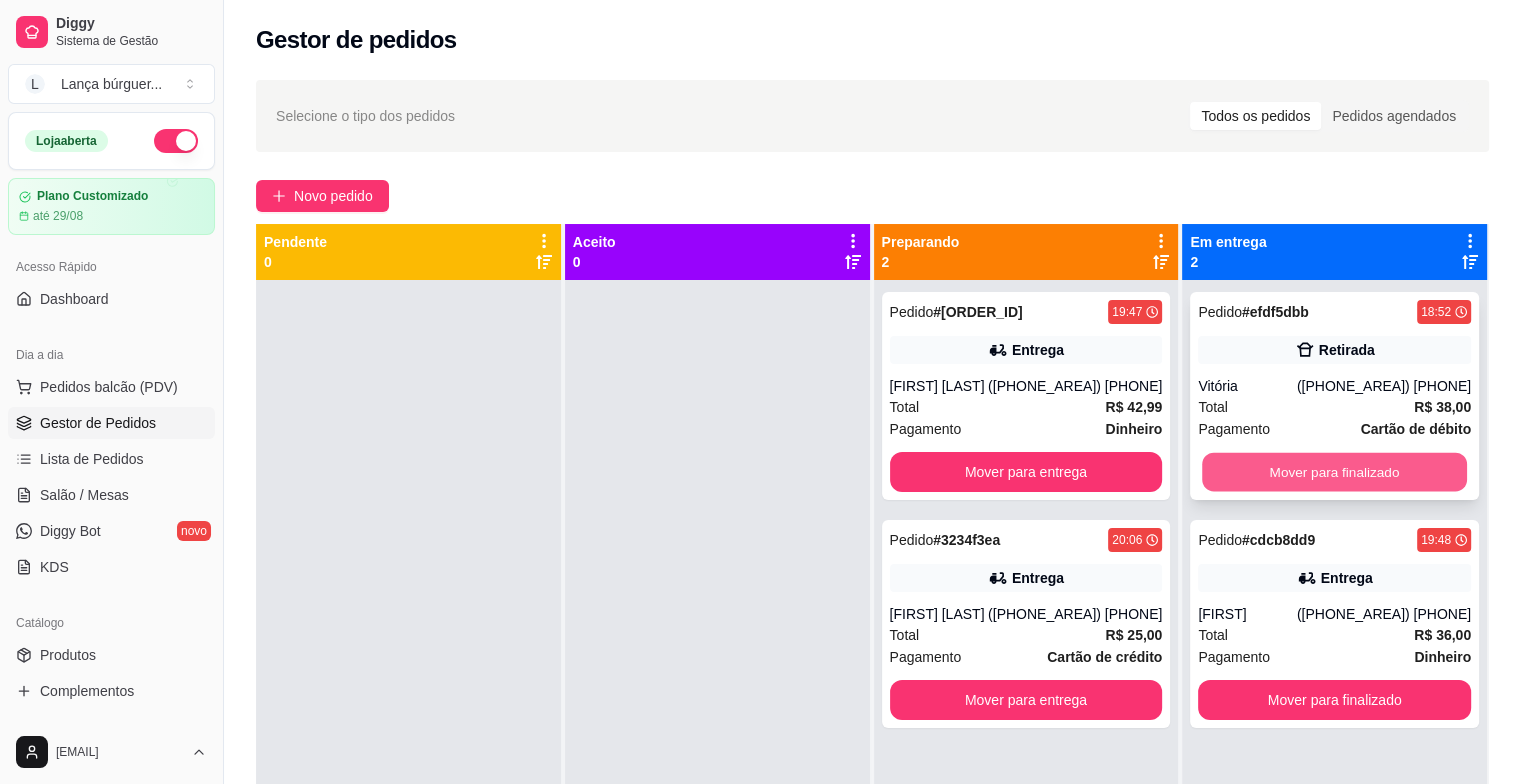 click on "Mover para finalizado" at bounding box center [1334, 472] 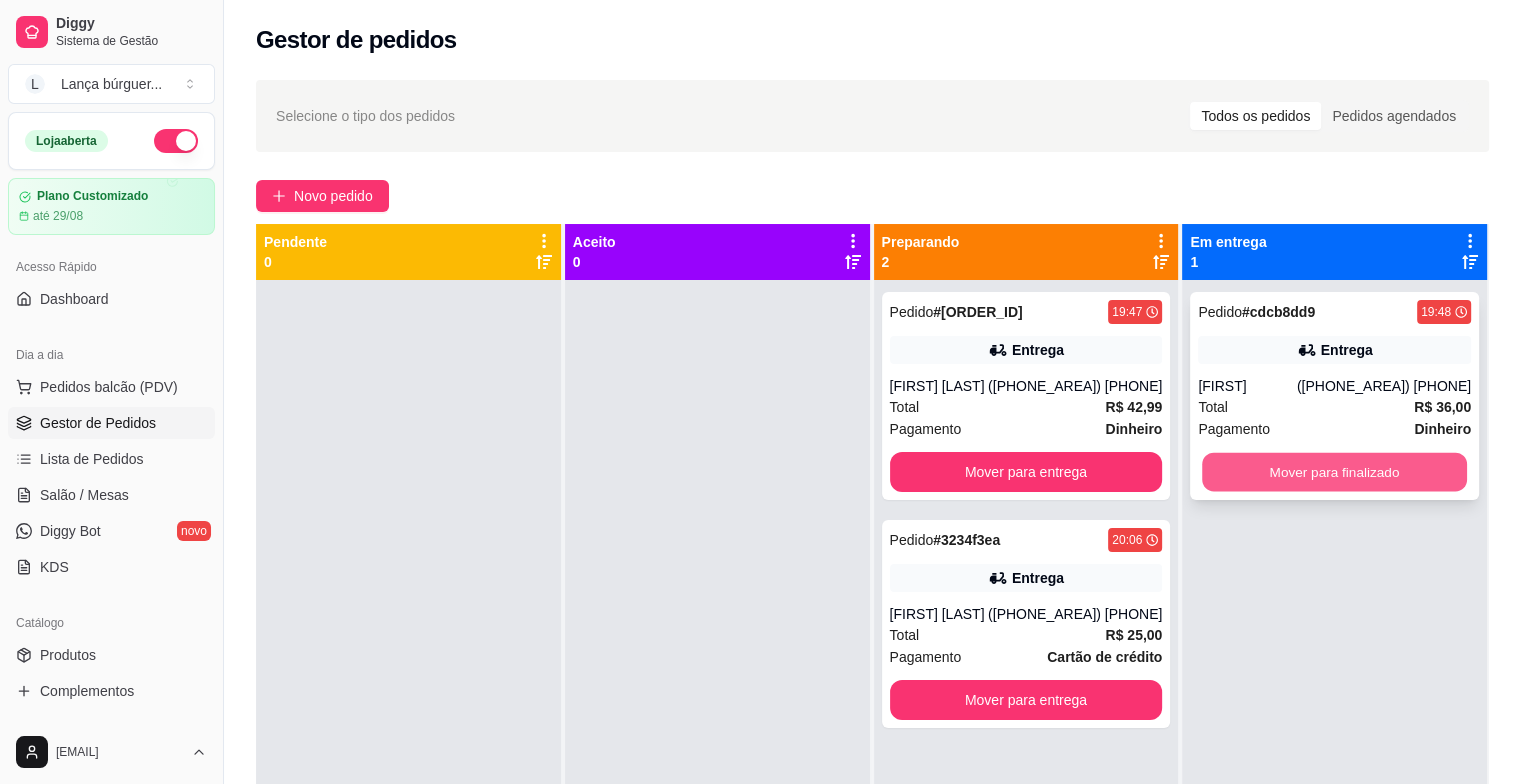 click on "Mover para finalizado" at bounding box center (1334, 472) 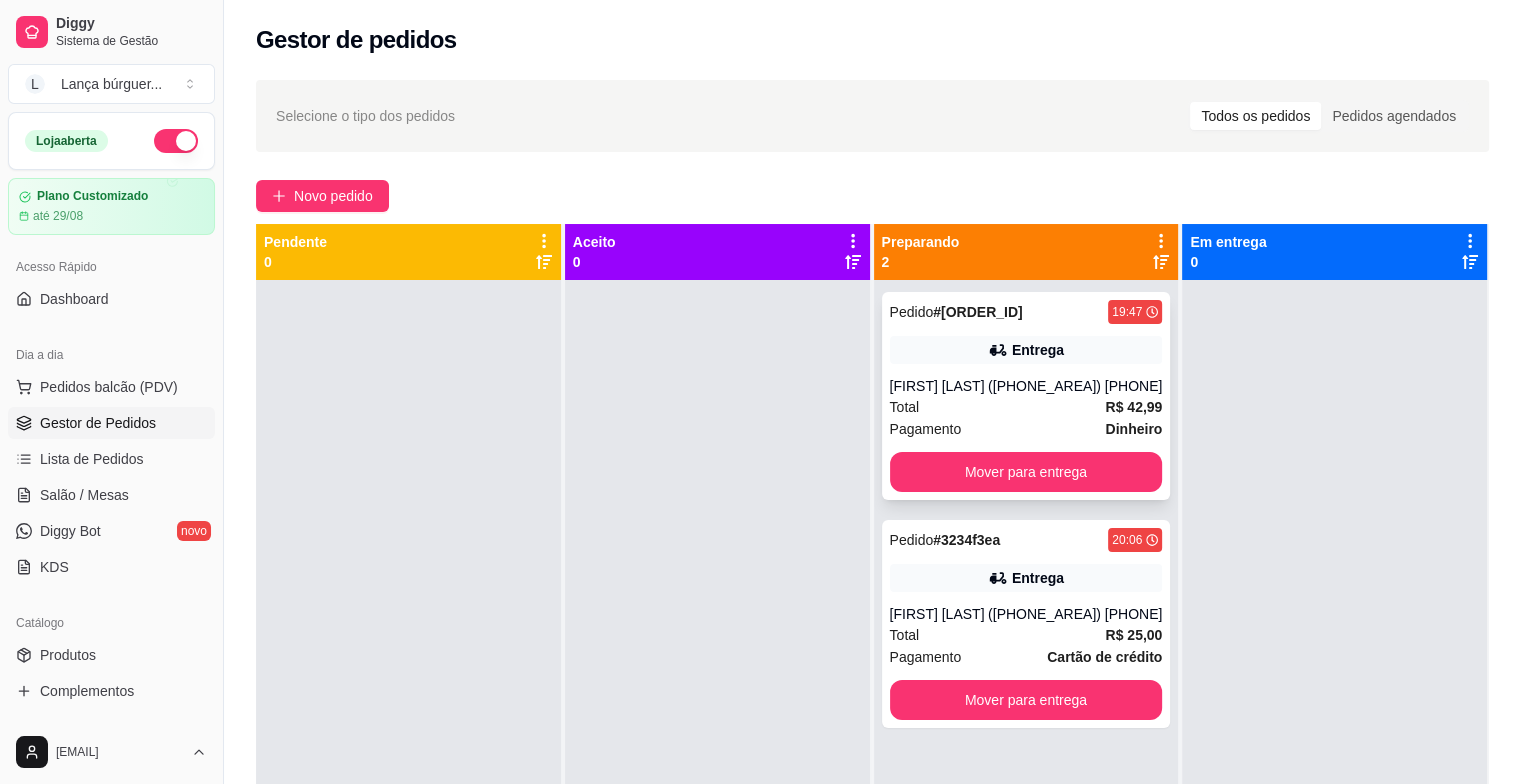 click on "Pedido  # [ORDER_ID] [TIME] Entrega [FIRST] ([PHONE_AREA]) [PHONE] Total R$ 42,99 Pagamento Dinheiro Mover para entrega" at bounding box center (1026, 396) 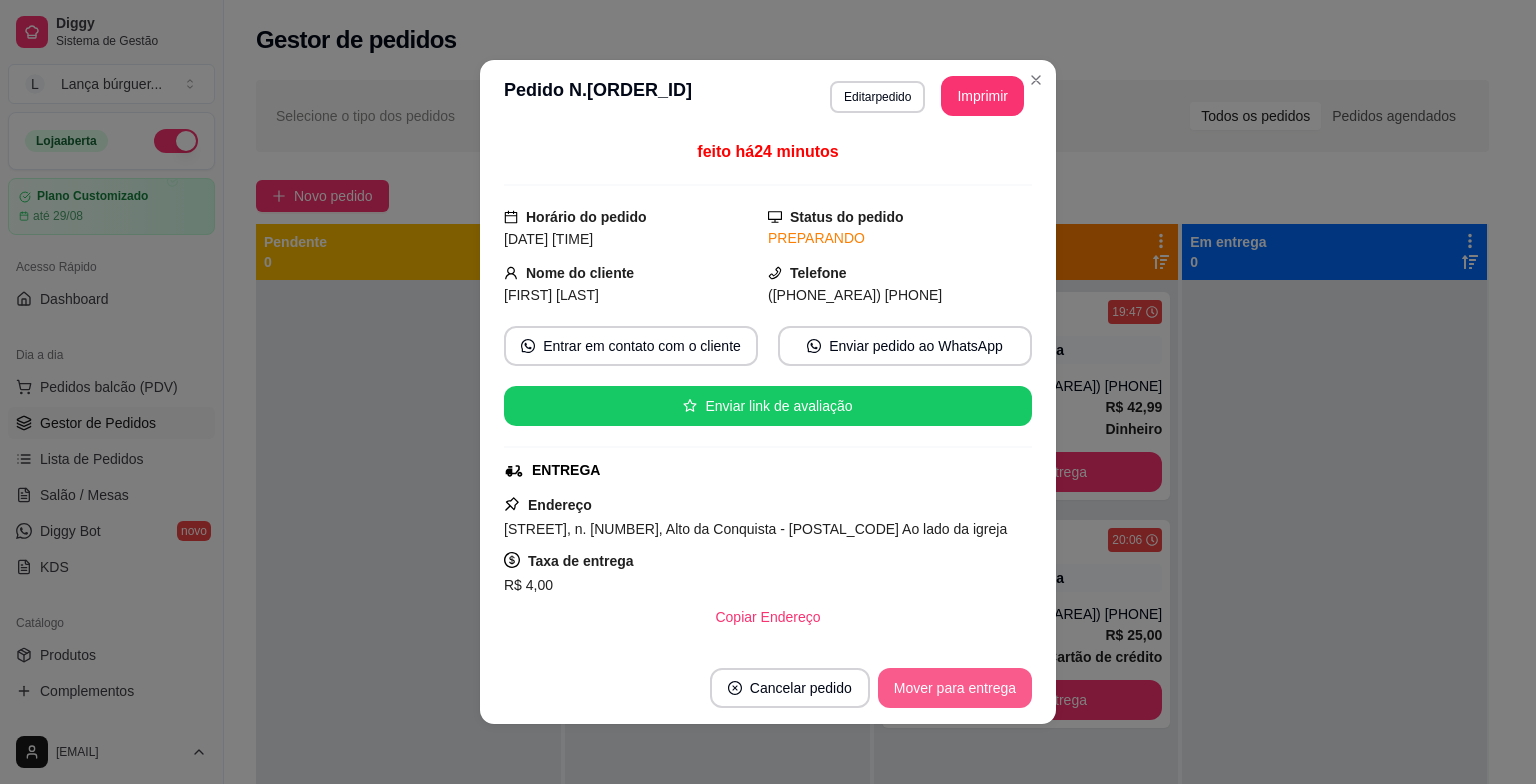 click on "Mover para entrega" at bounding box center (955, 688) 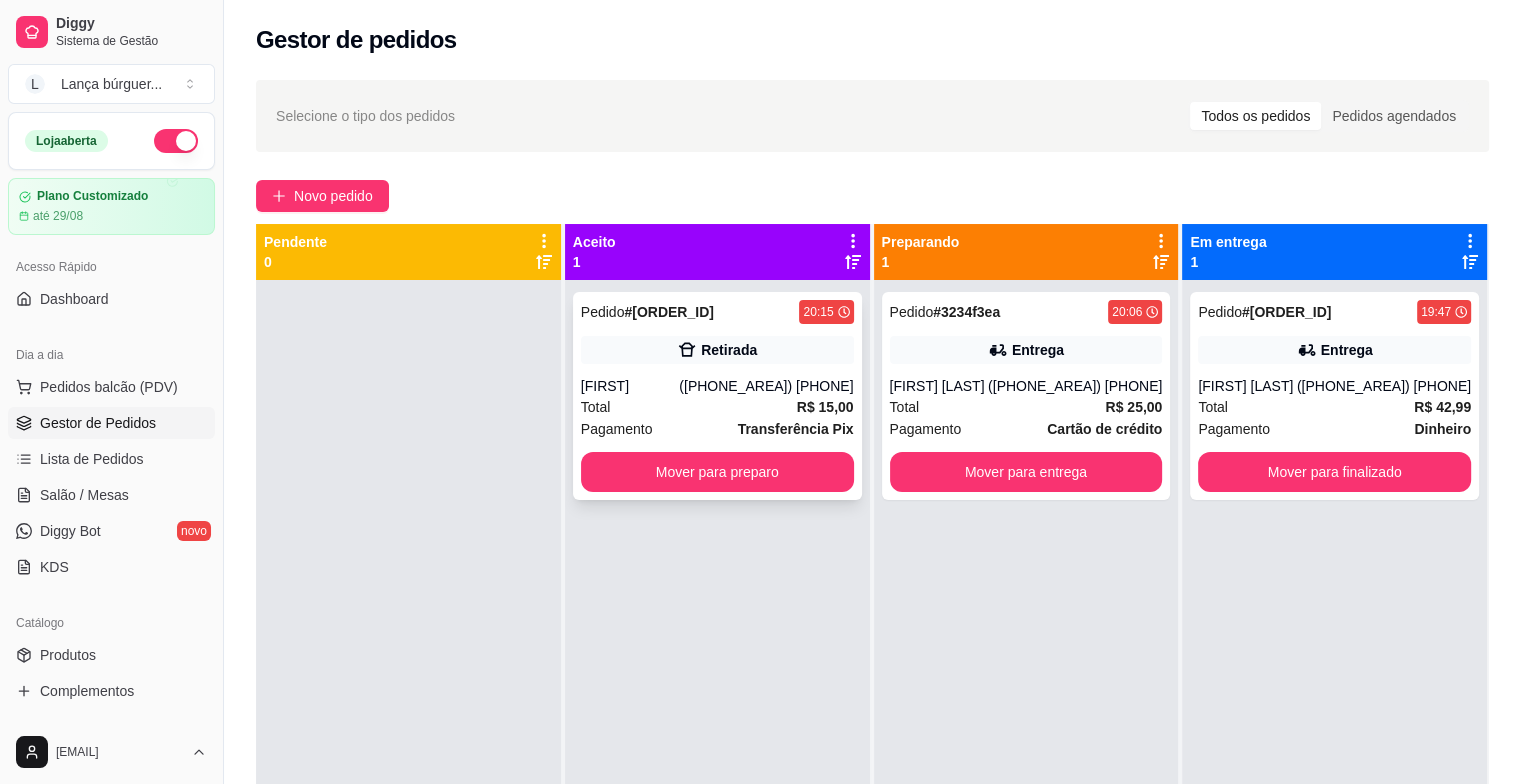 click on "Total R$ 15,00" at bounding box center (717, 407) 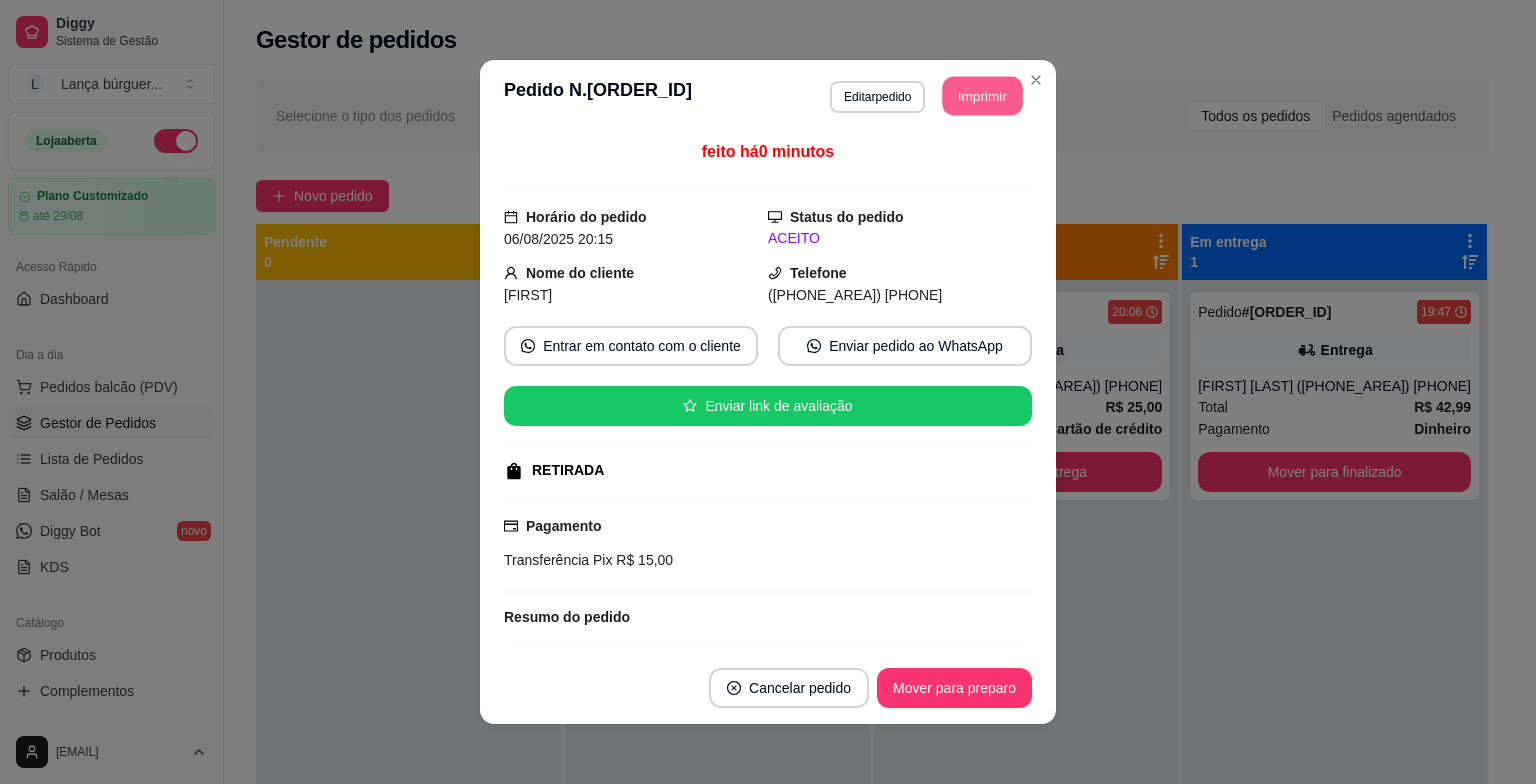 click on "Imprimir" at bounding box center (983, 96) 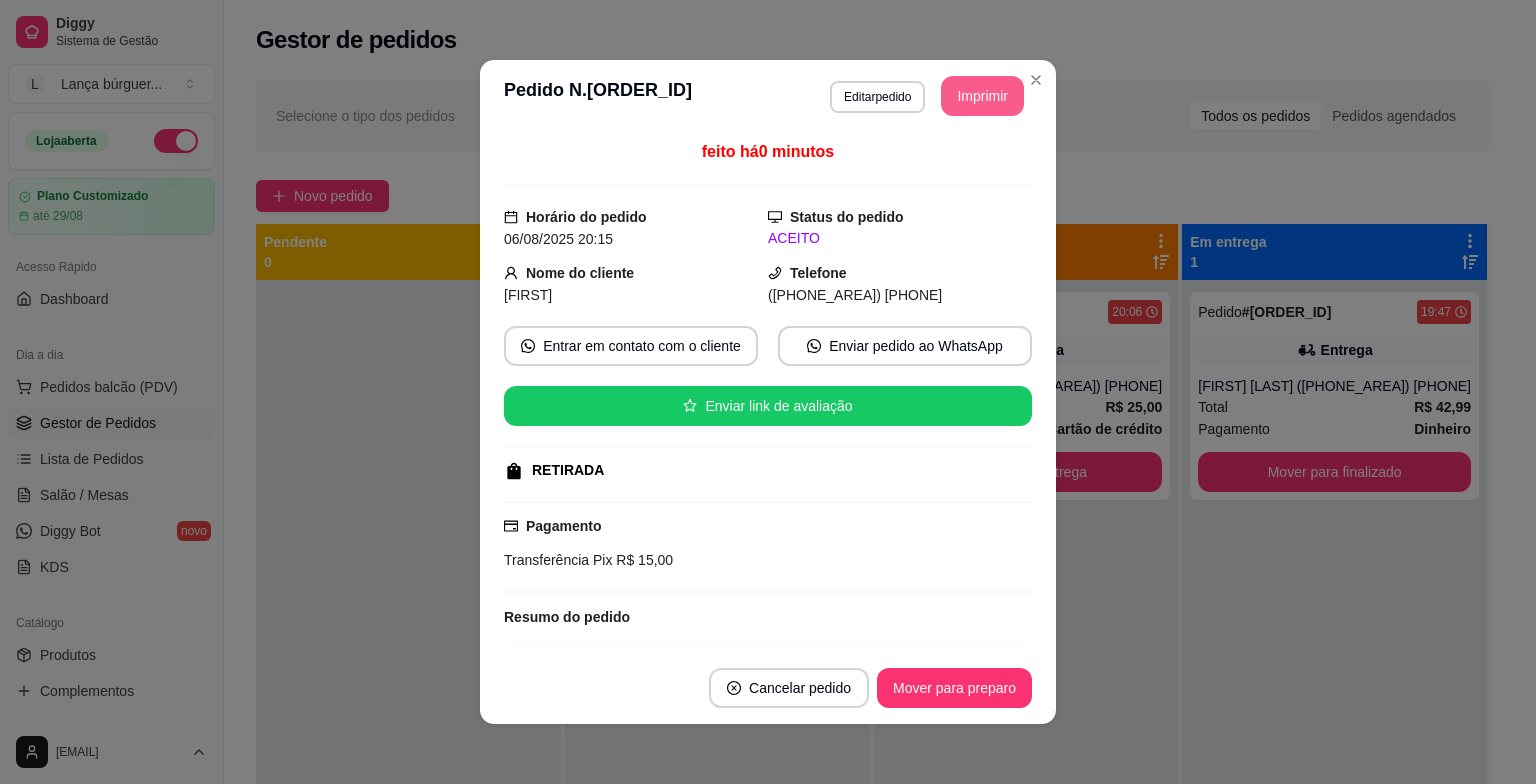 scroll, scrollTop: 0, scrollLeft: 0, axis: both 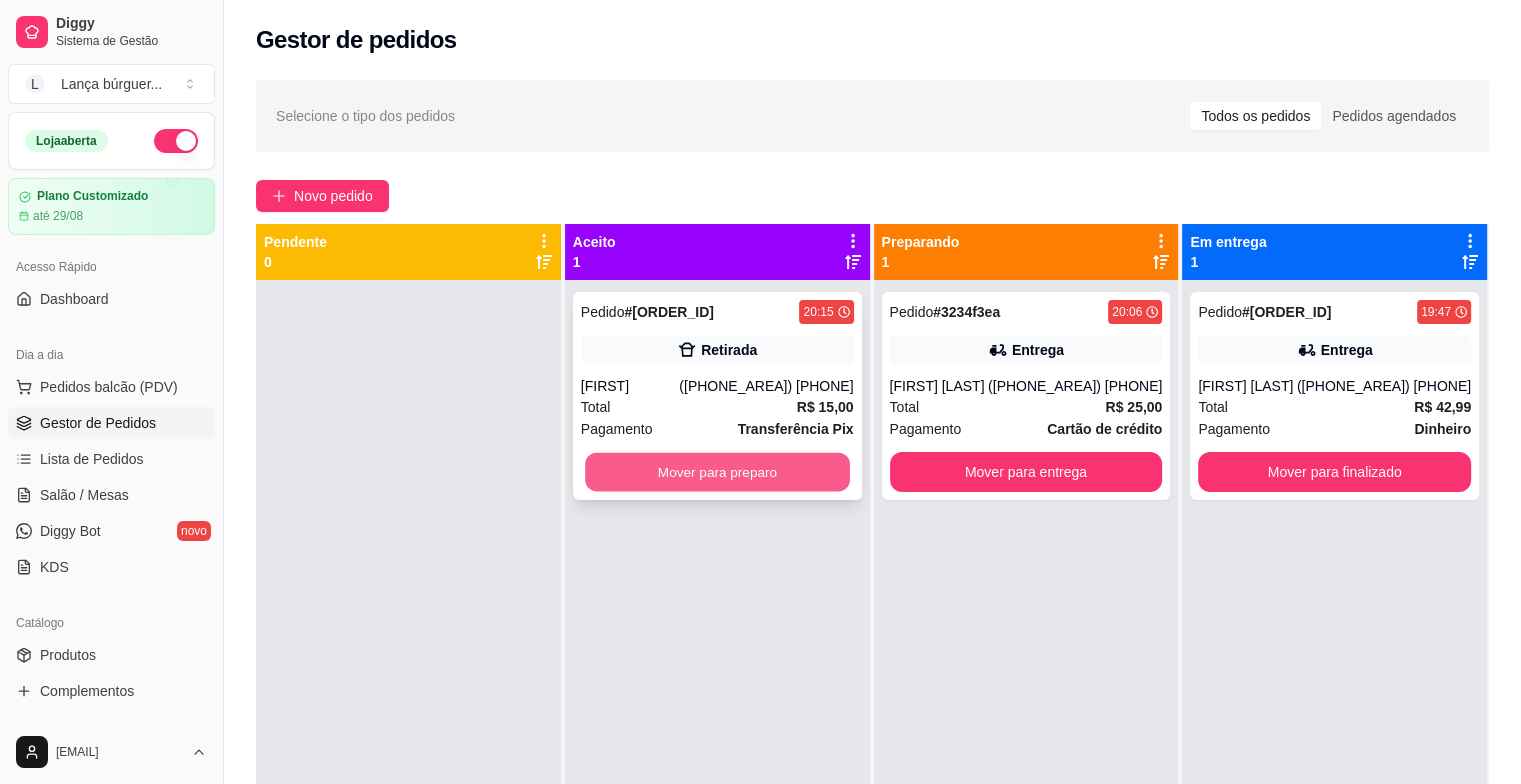 click on "Mover para preparo" at bounding box center (717, 472) 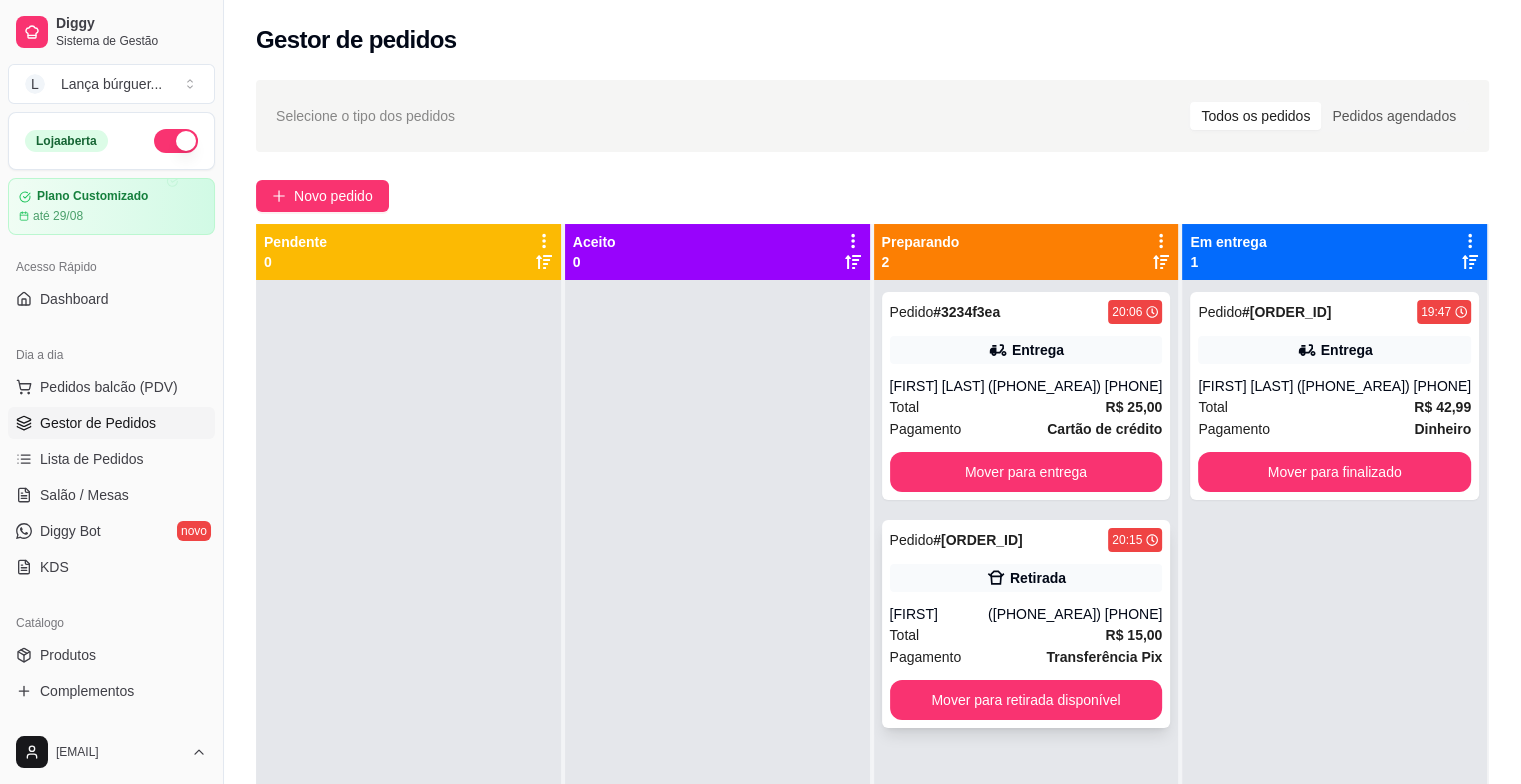 click on "Retirada" at bounding box center (1026, 578) 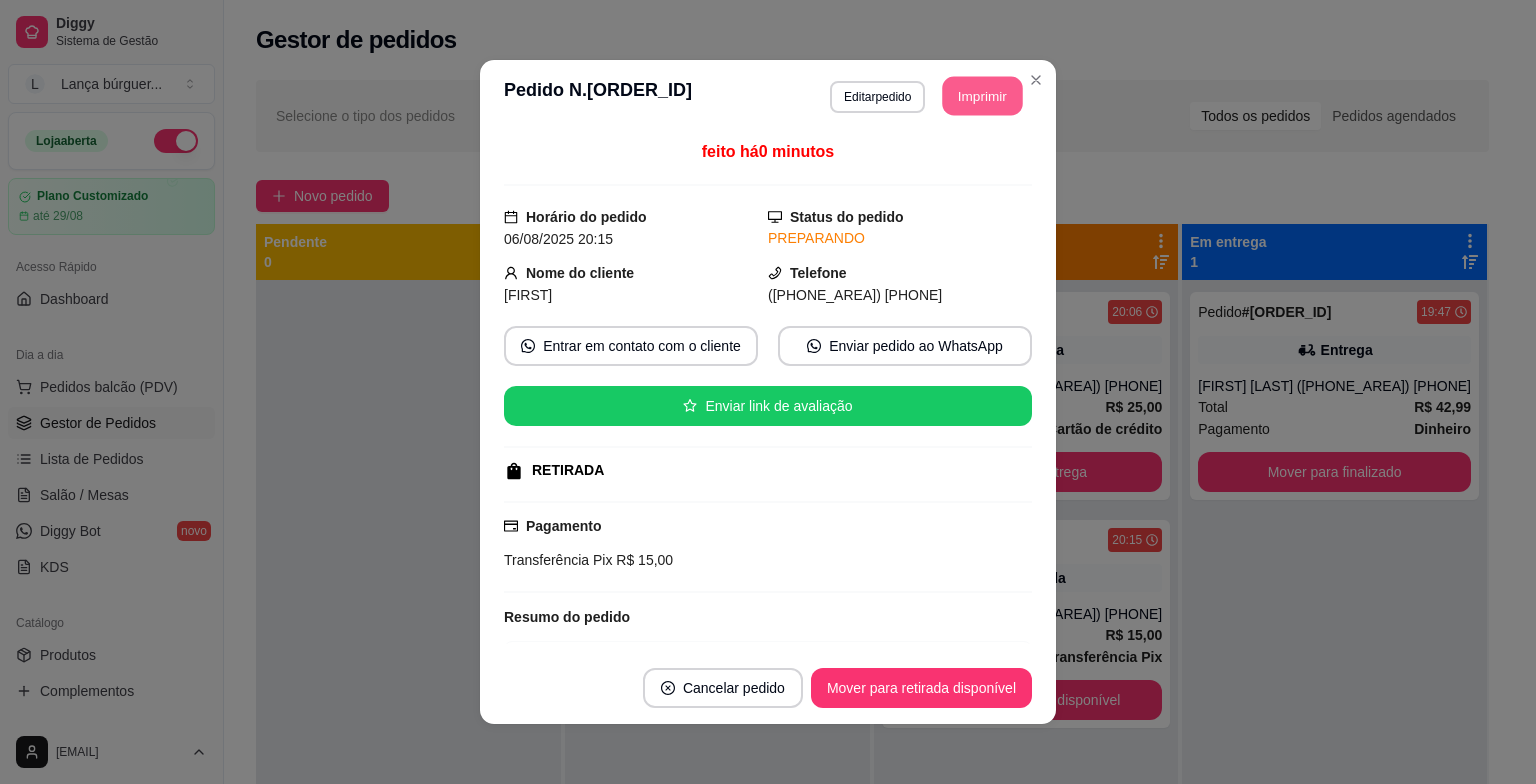 click on "Imprimir" at bounding box center (983, 96) 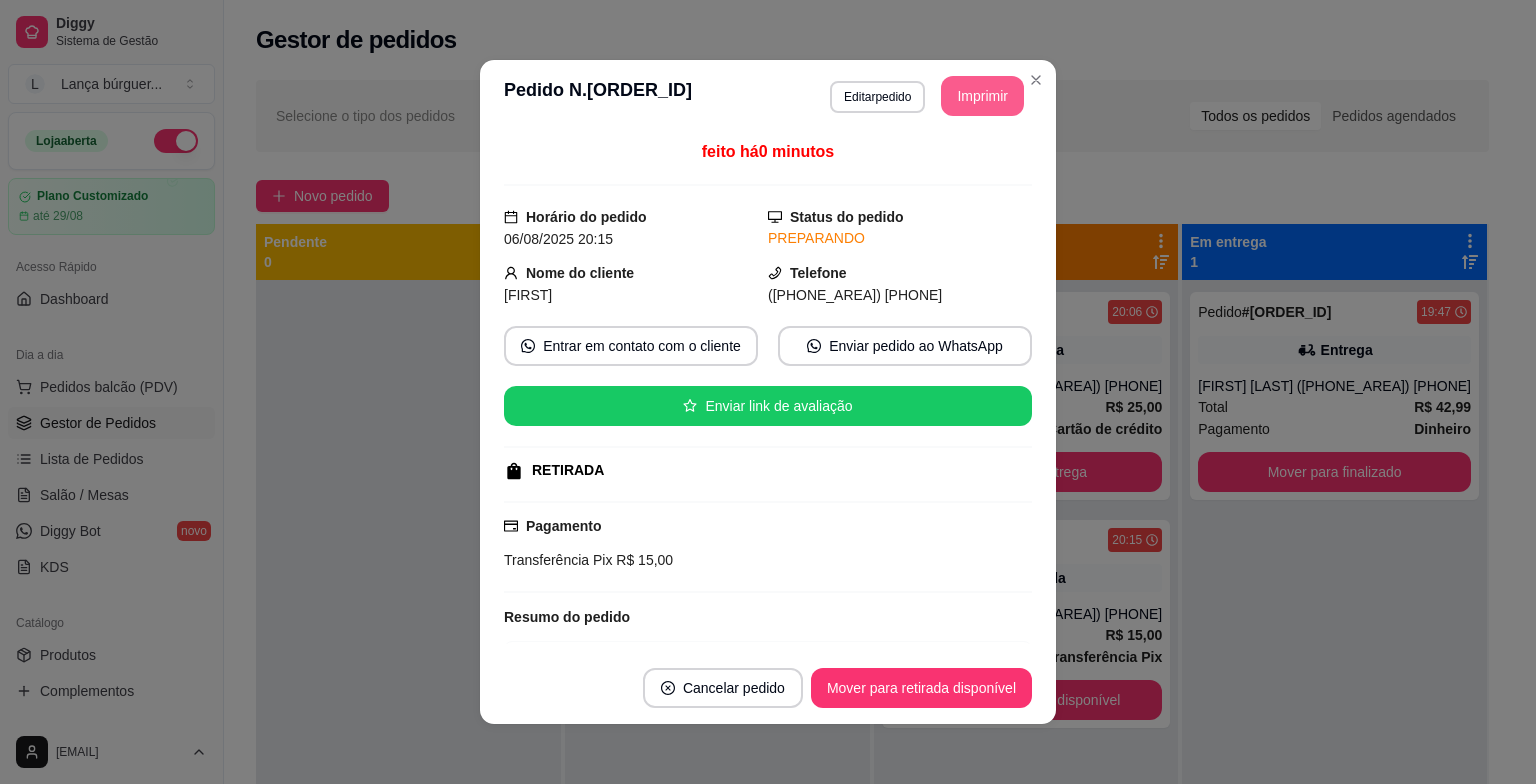 scroll, scrollTop: 0, scrollLeft: 0, axis: both 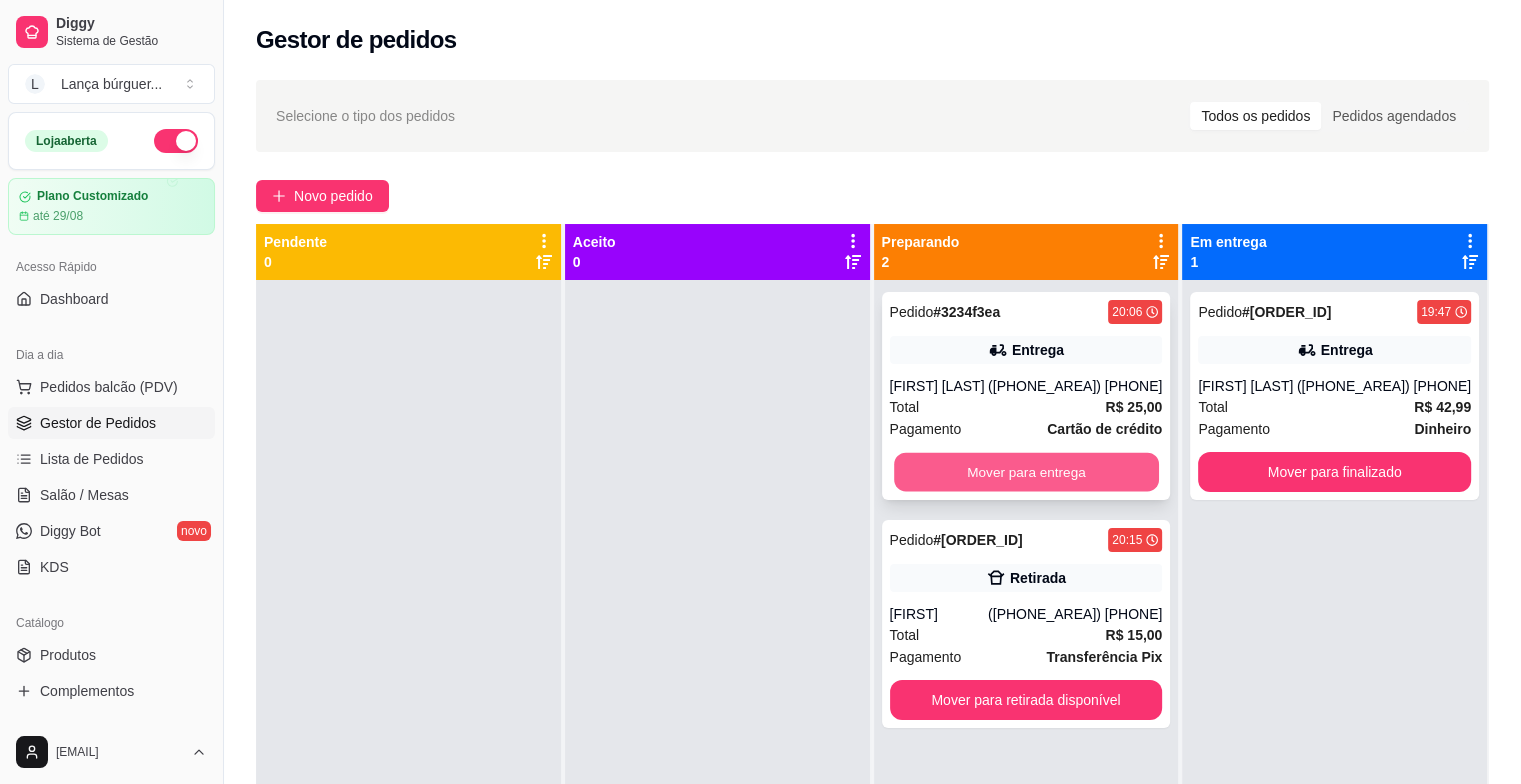 click on "Mover para entrega" at bounding box center [1026, 472] 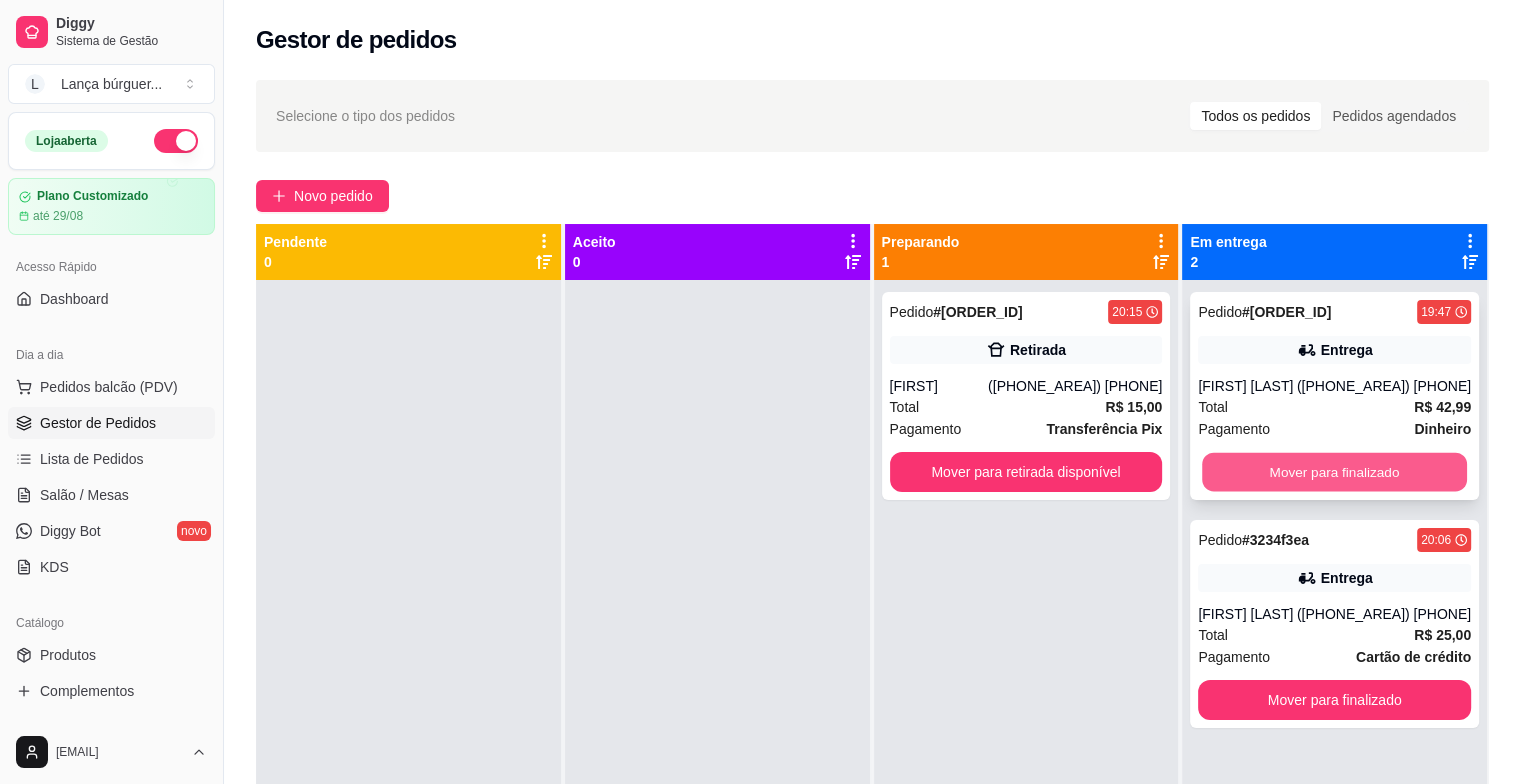 click on "Mover para finalizado" at bounding box center [1334, 472] 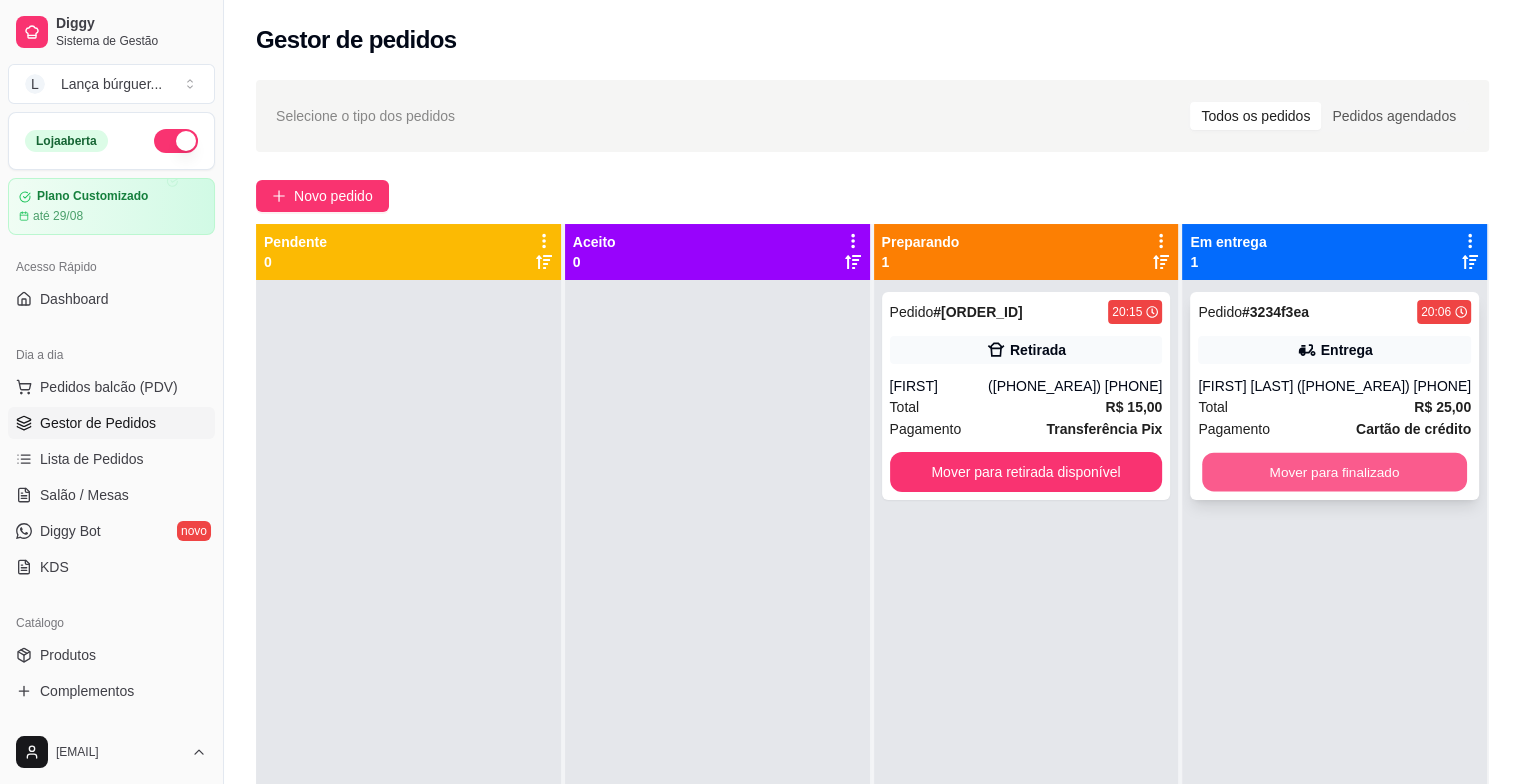 click on "Mover para finalizado" at bounding box center [1334, 472] 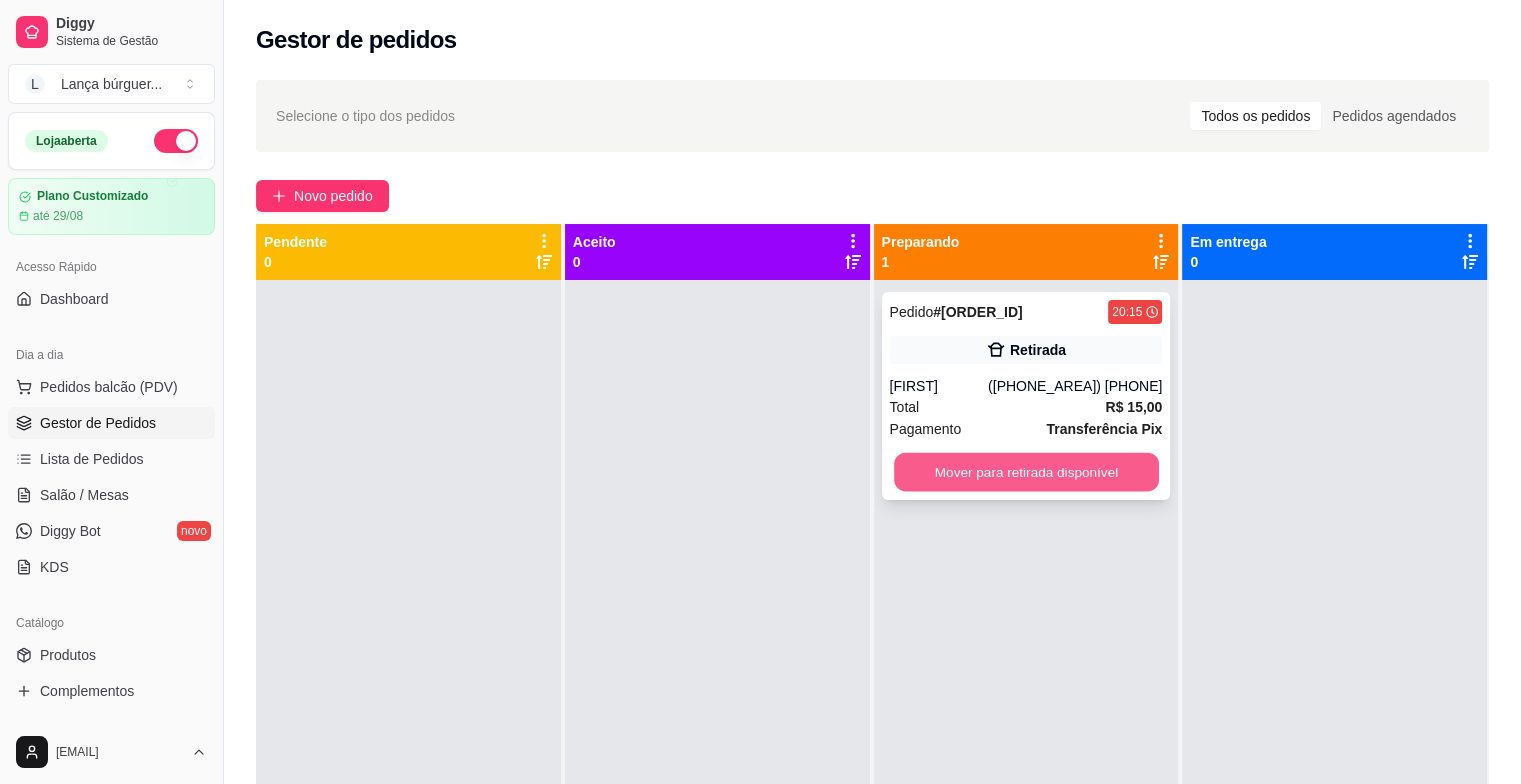 click on "Mover para retirada disponível" at bounding box center (1026, 472) 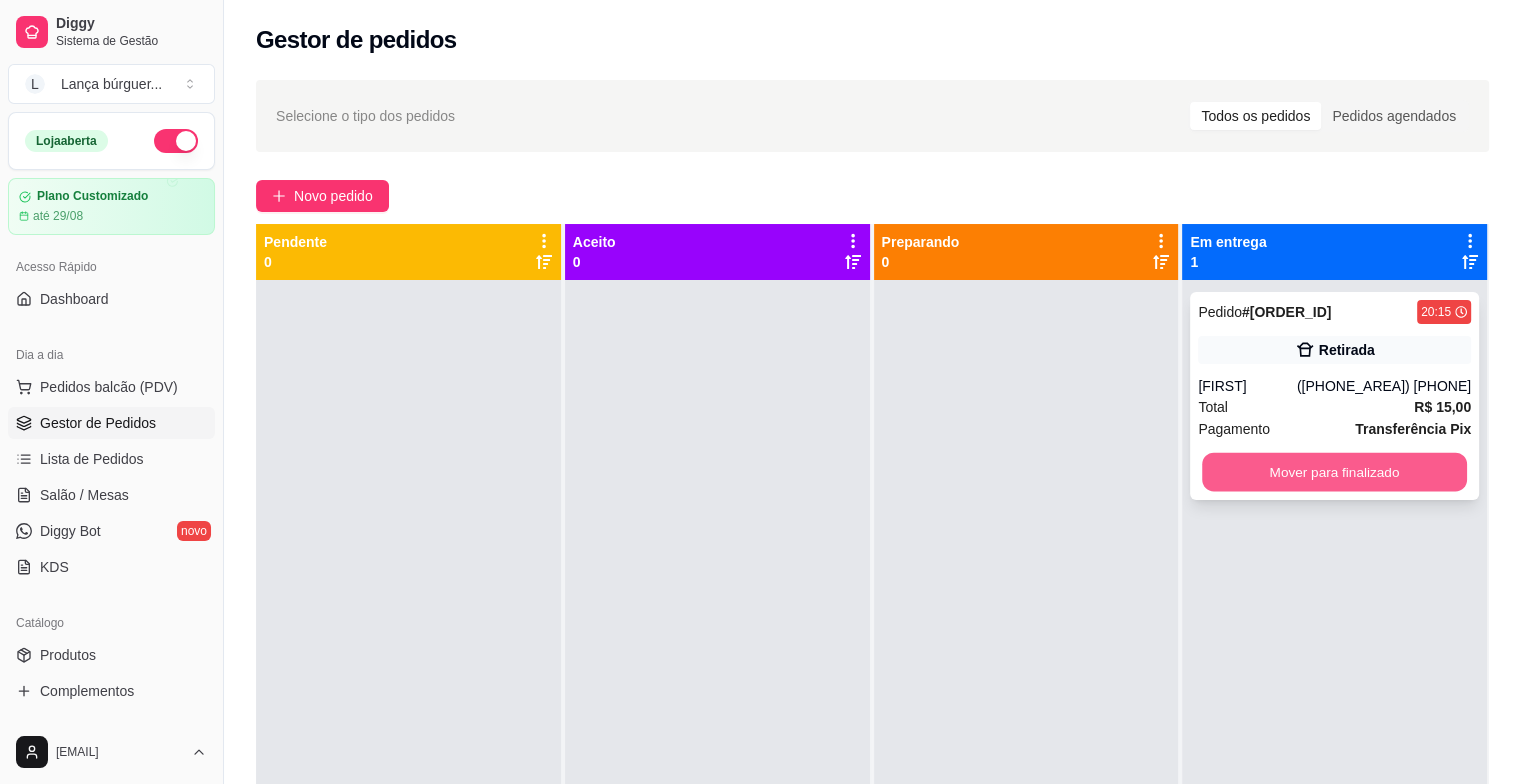 click on "Mover para finalizado" at bounding box center [1334, 472] 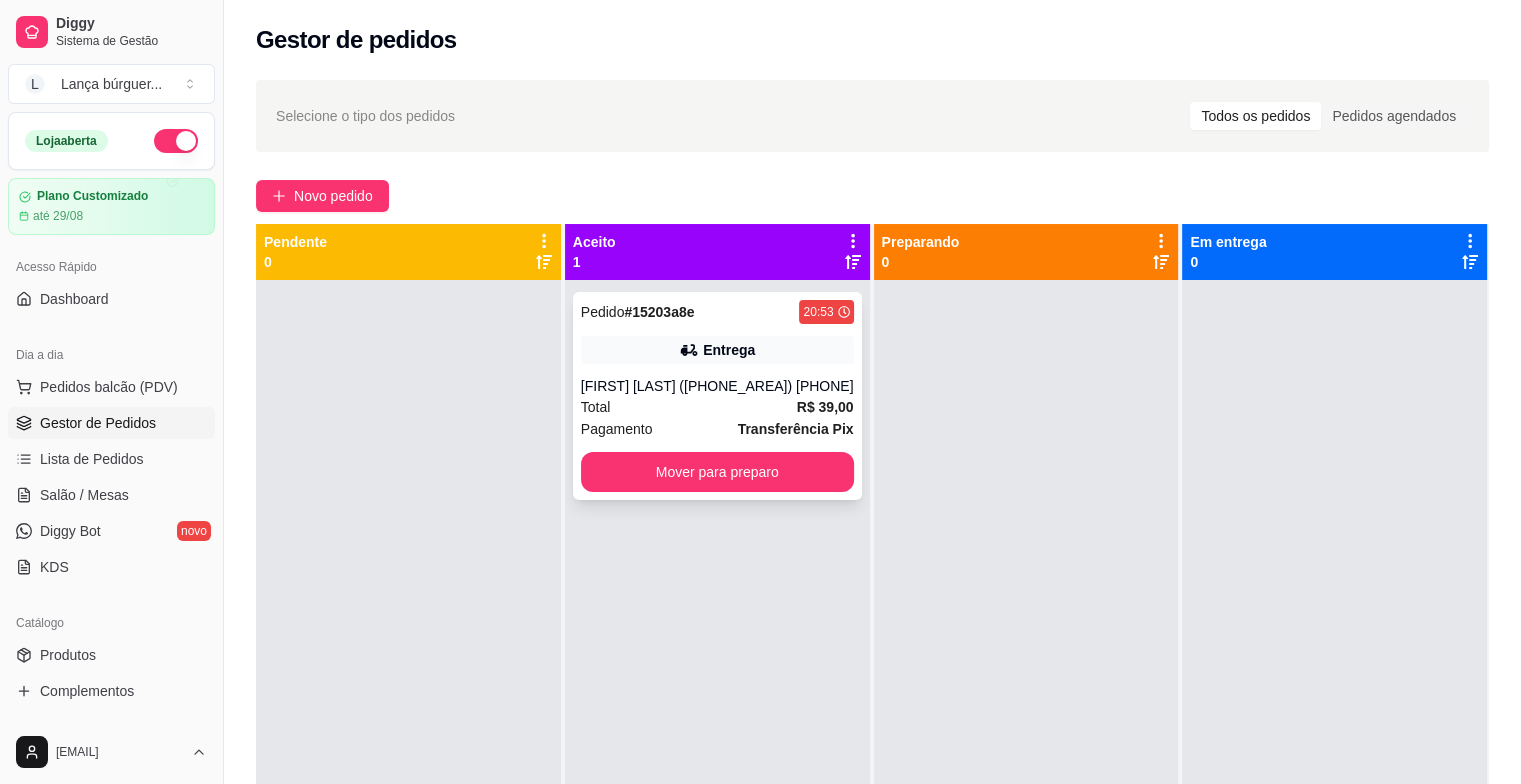 click on "[FIRST] [LAST]" at bounding box center [630, 386] 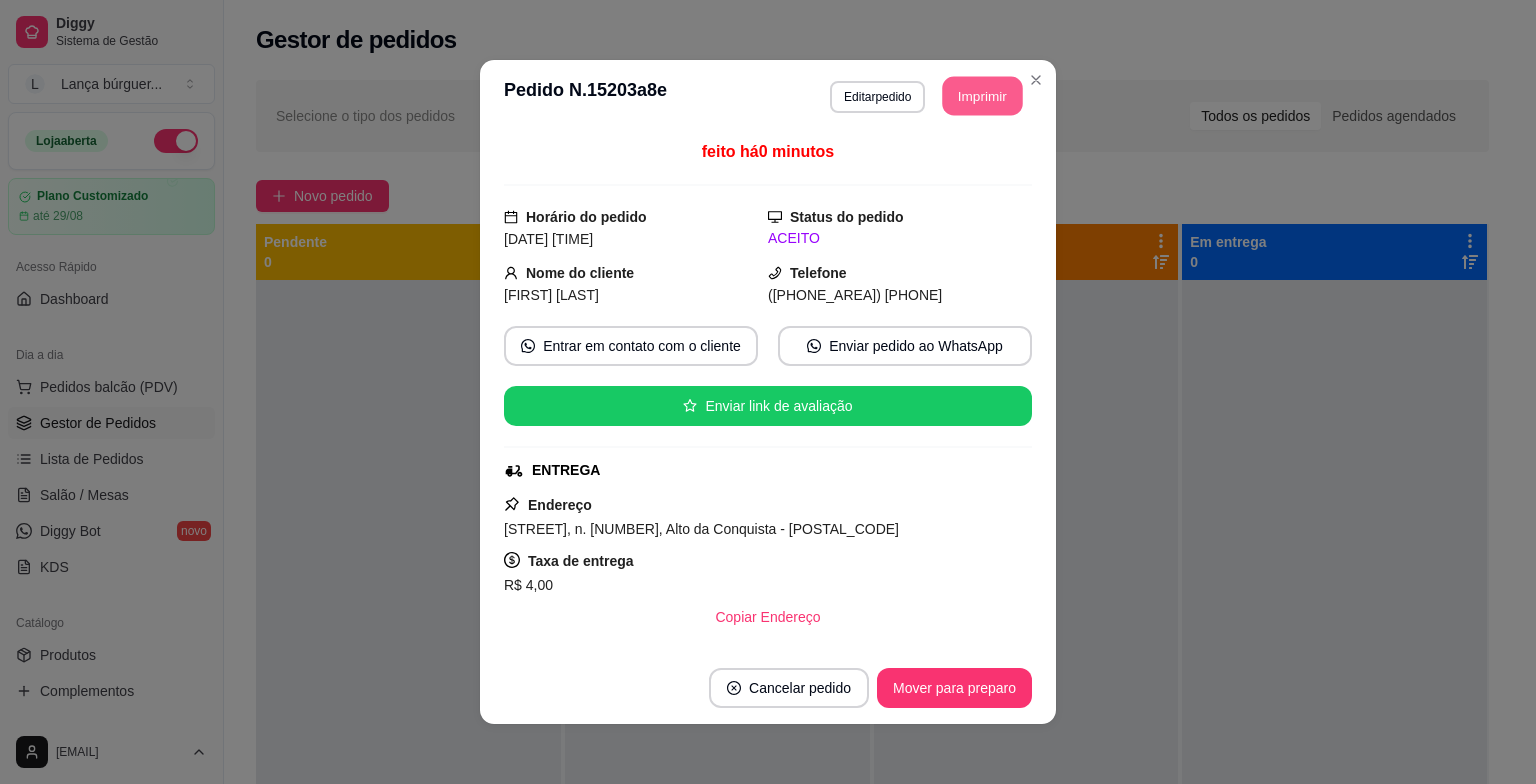 click on "Imprimir" at bounding box center [983, 96] 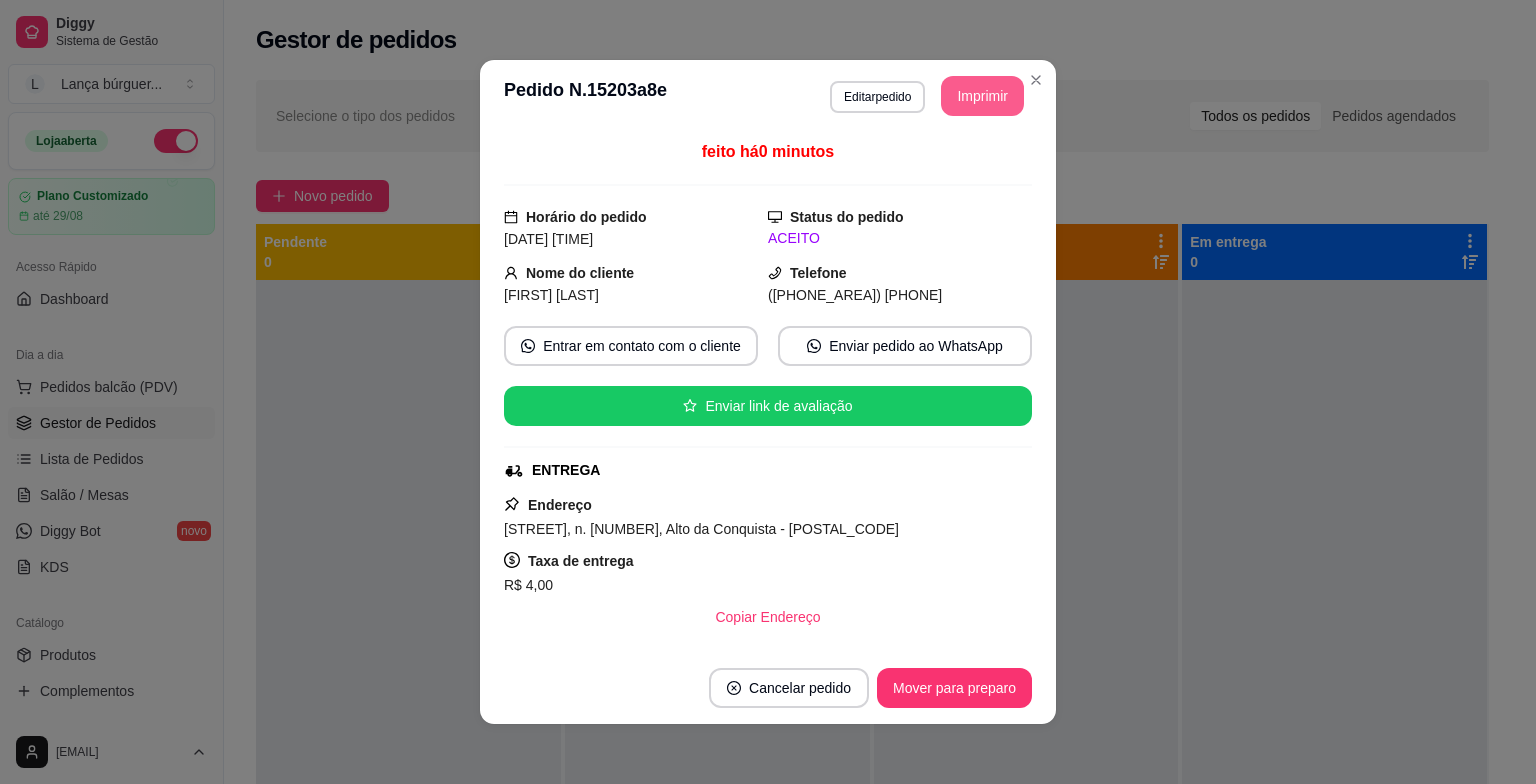 scroll, scrollTop: 0, scrollLeft: 0, axis: both 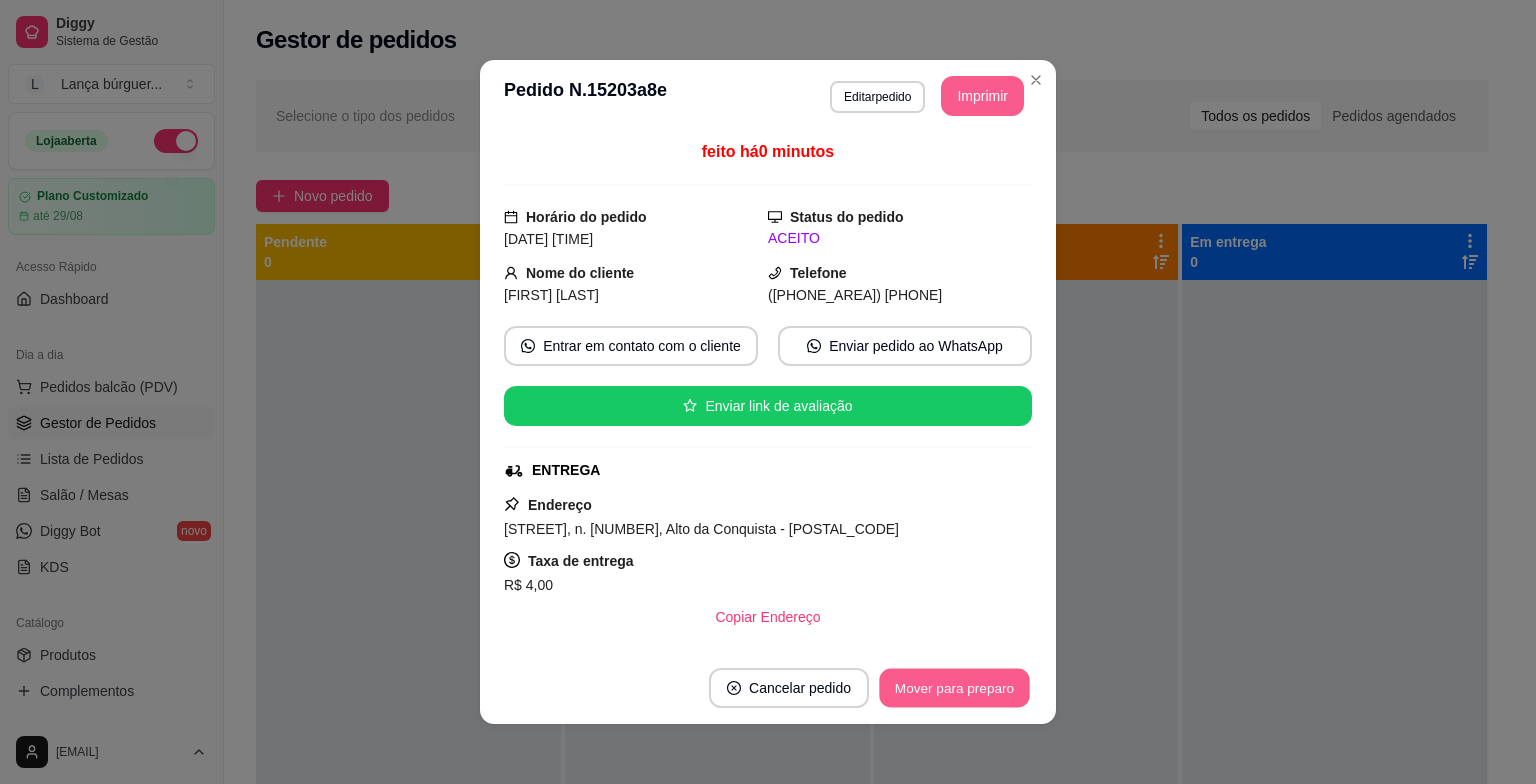 click on "Mover para preparo" at bounding box center [954, 688] 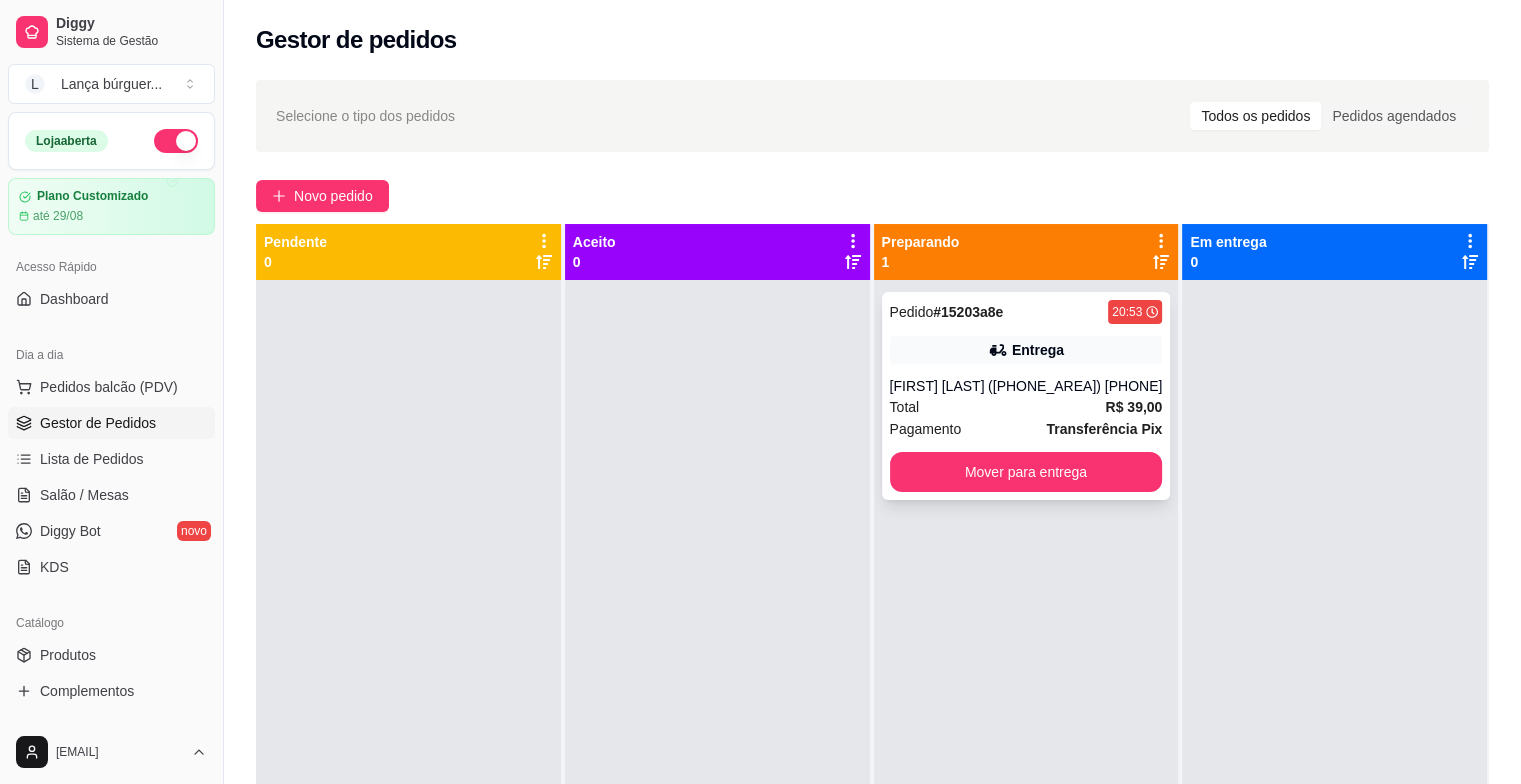 click on "[FIRST] [LAST]" at bounding box center (939, 386) 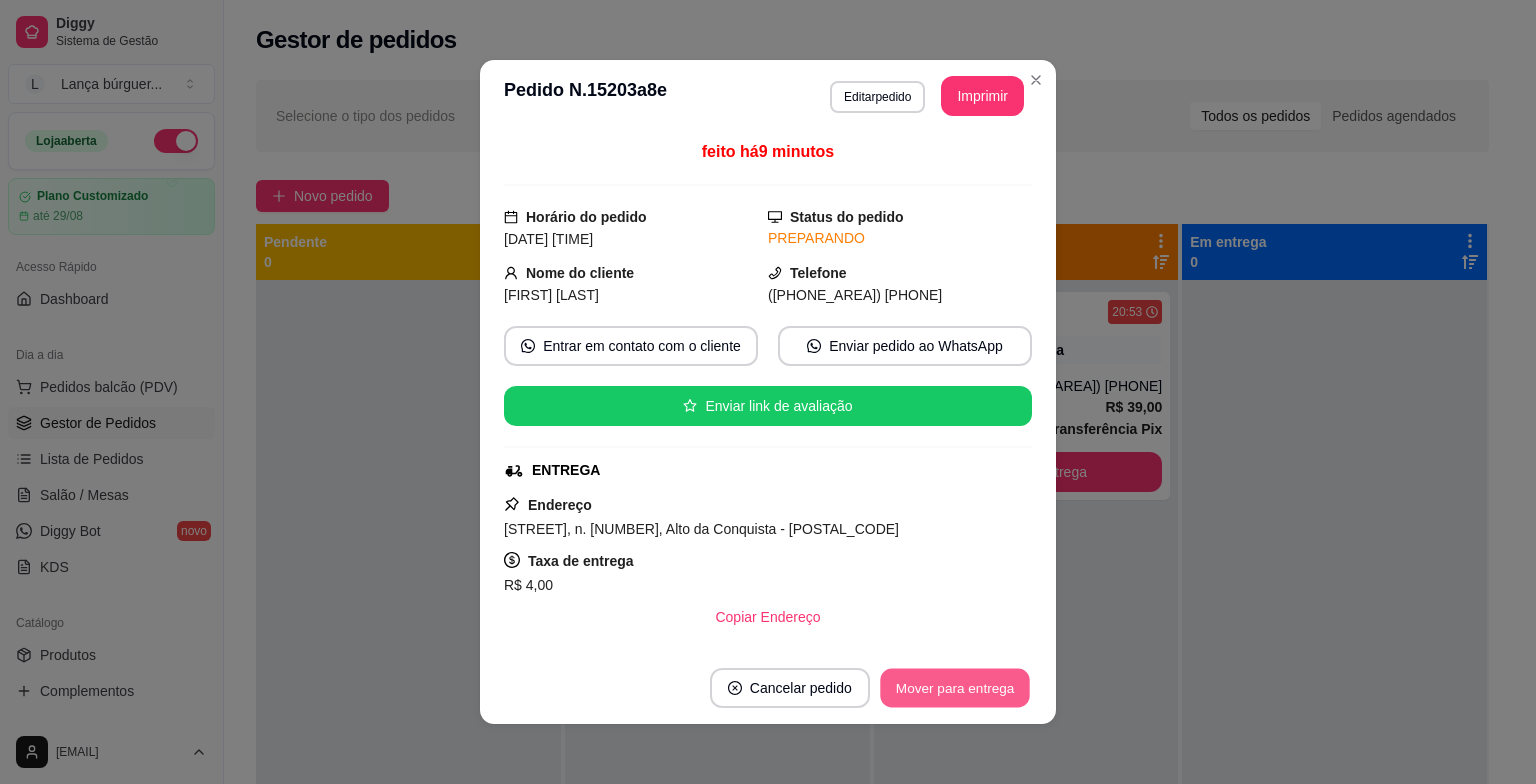 click on "Mover para entrega" at bounding box center [955, 688] 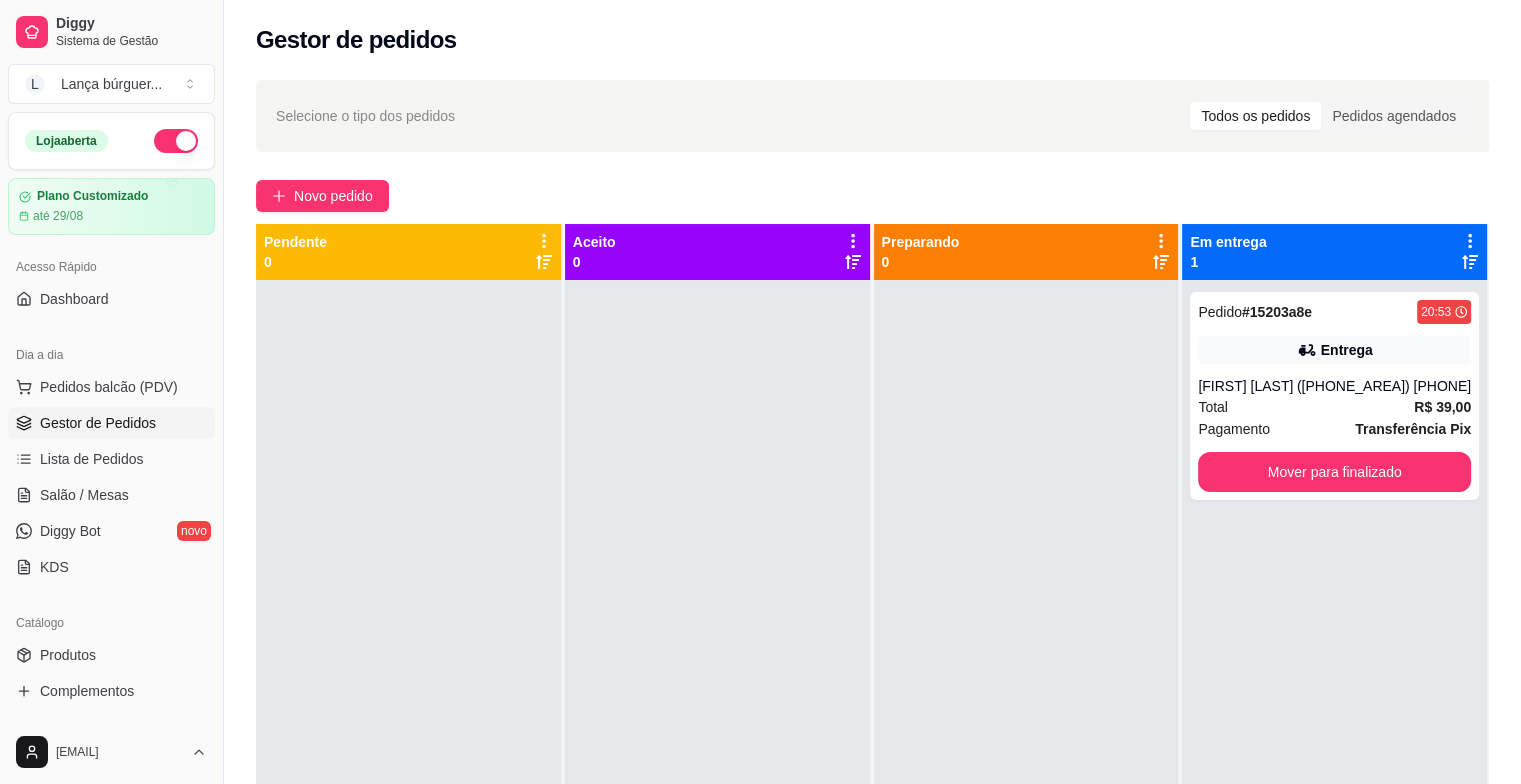 click on "Gestor de pedidos" at bounding box center (872, 34) 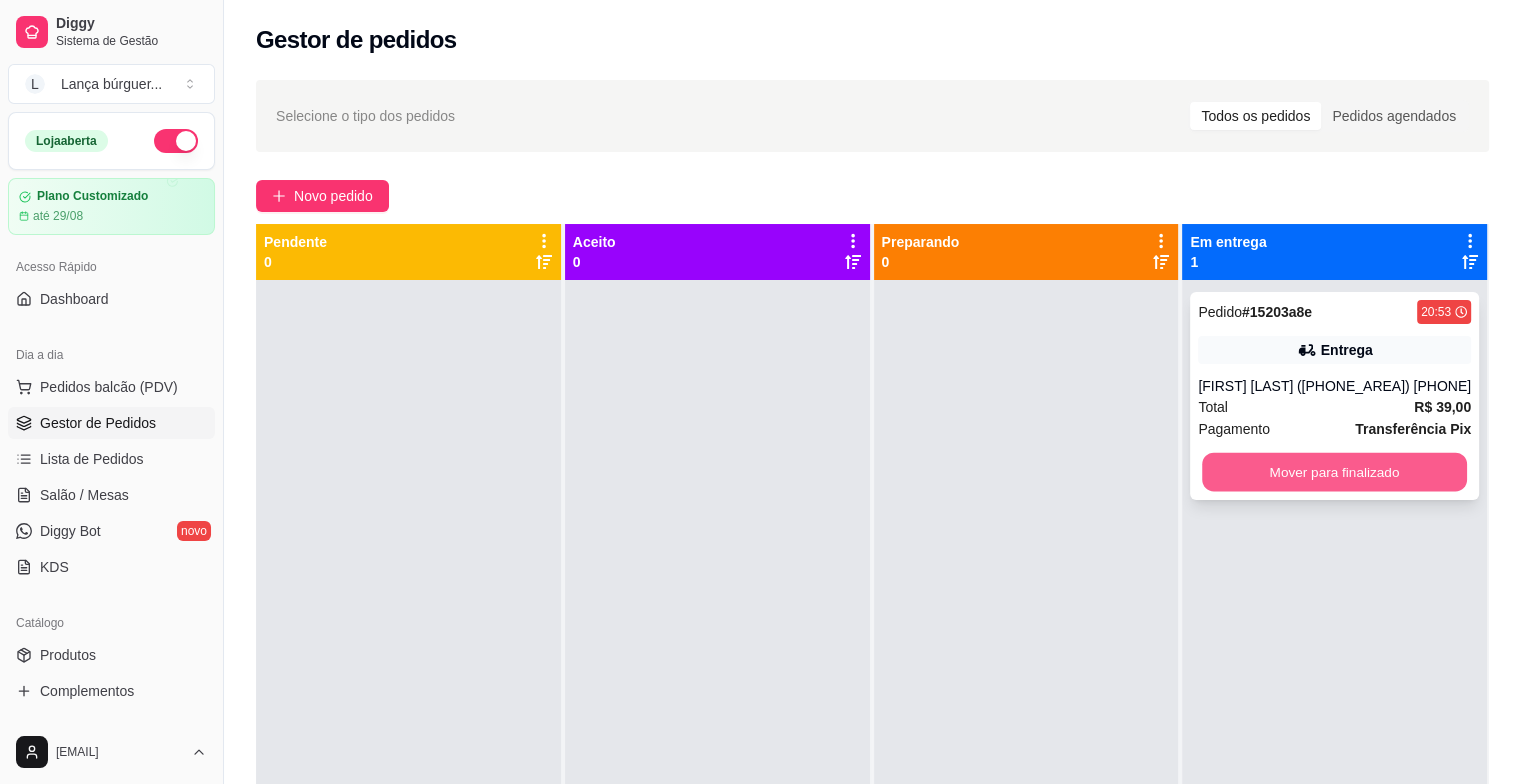 click on "Mover para finalizado" at bounding box center [1334, 472] 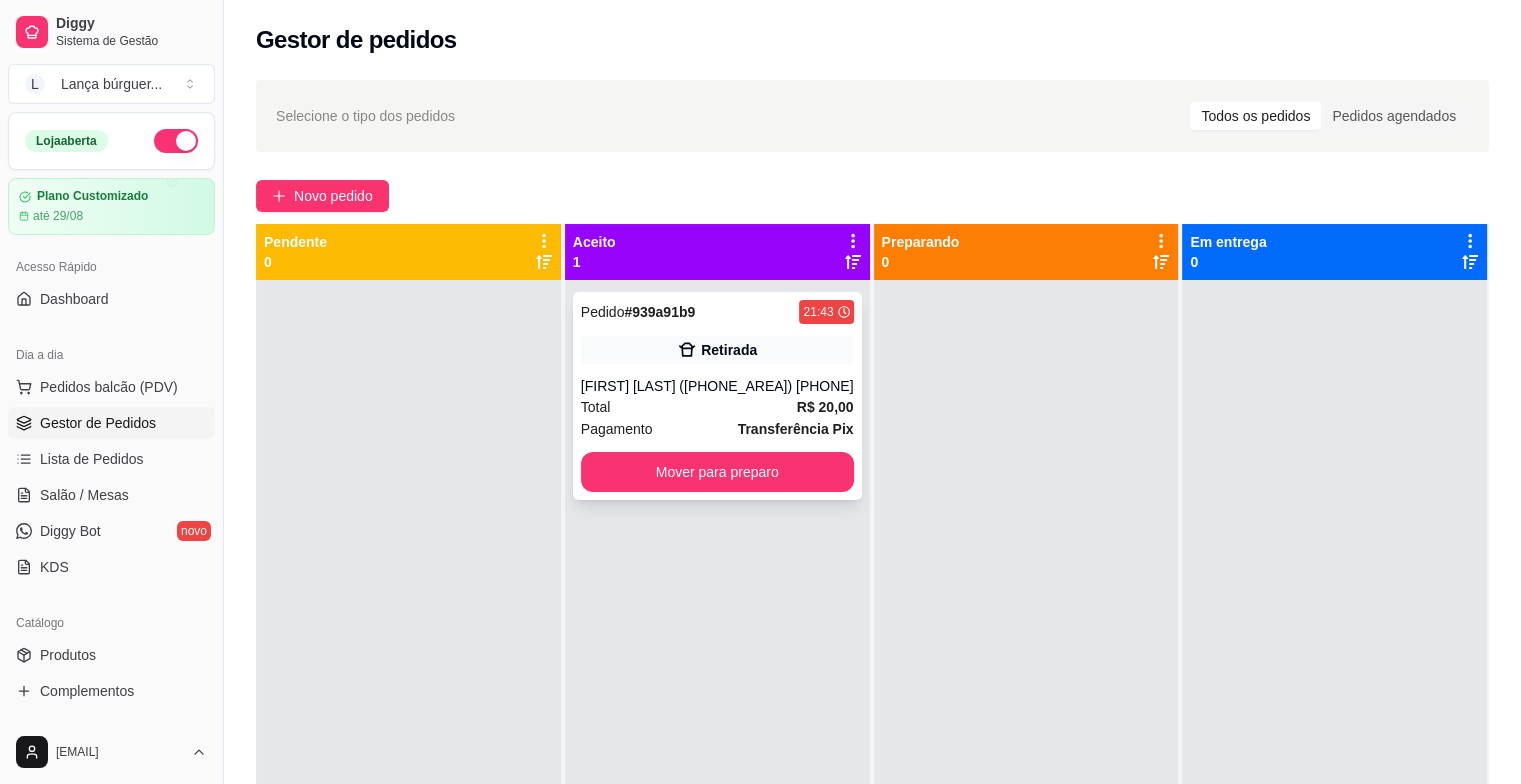 click on "[FIRST] [LAST]" at bounding box center [630, 386] 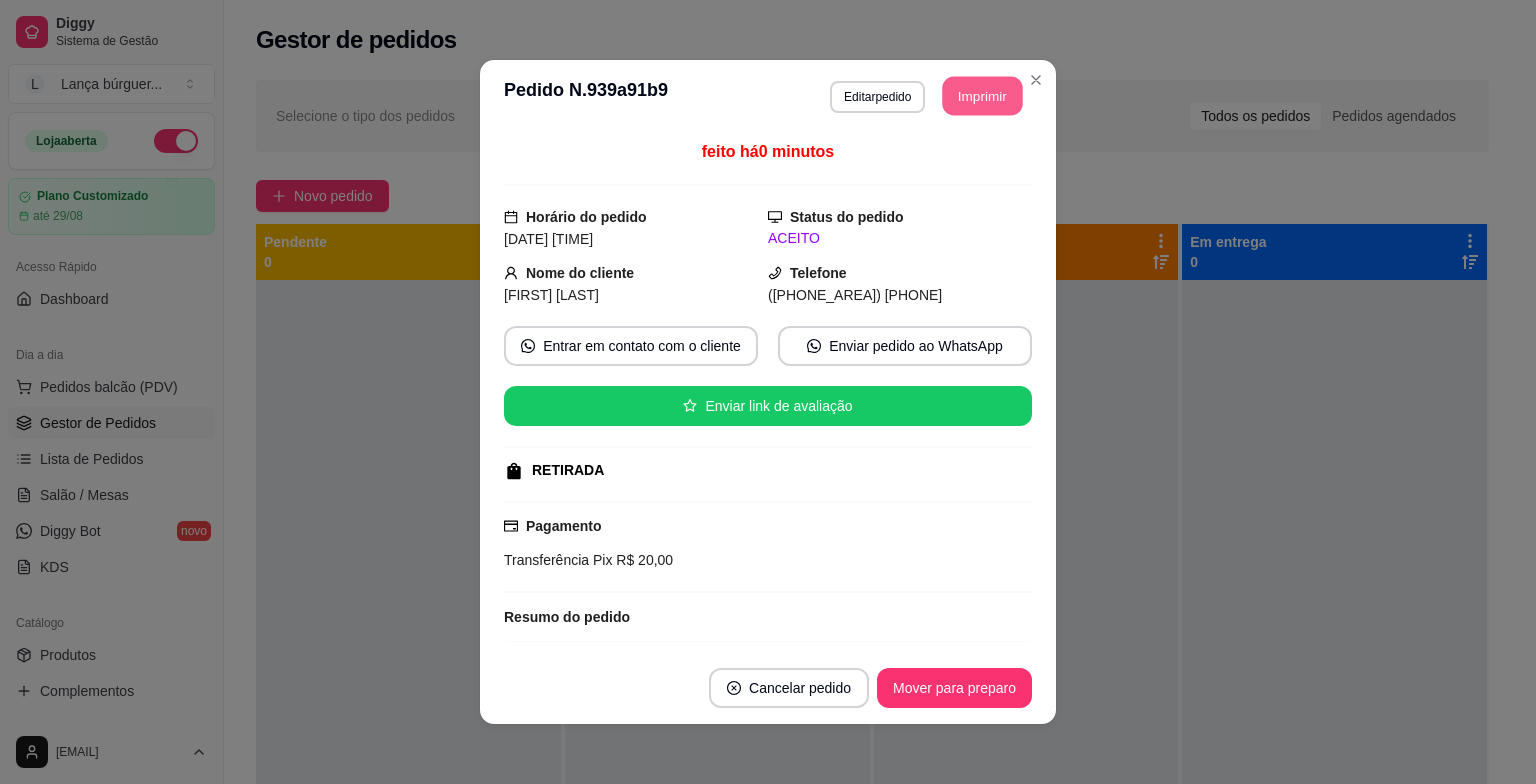 click on "Imprimir" at bounding box center [983, 96] 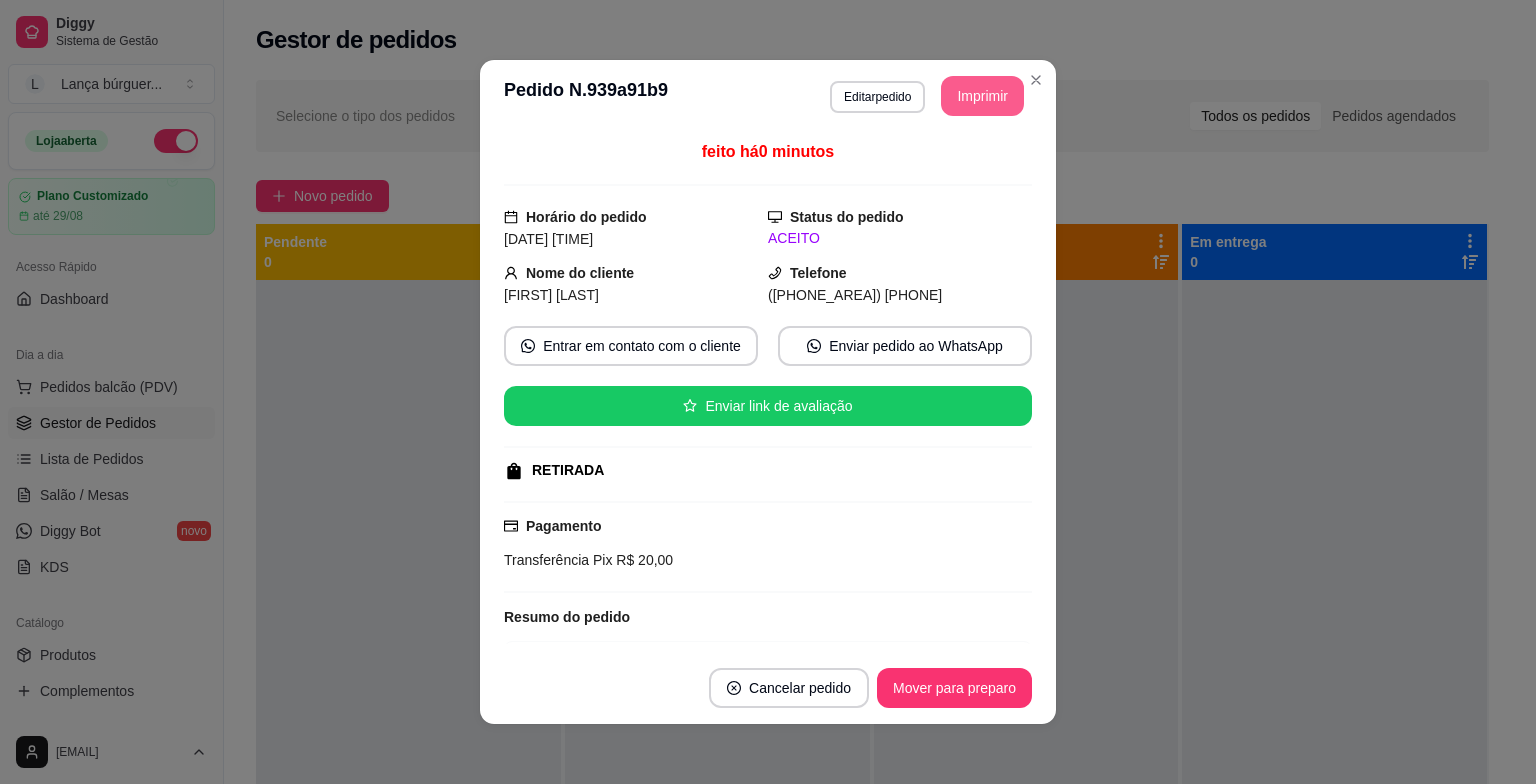 scroll, scrollTop: 0, scrollLeft: 0, axis: both 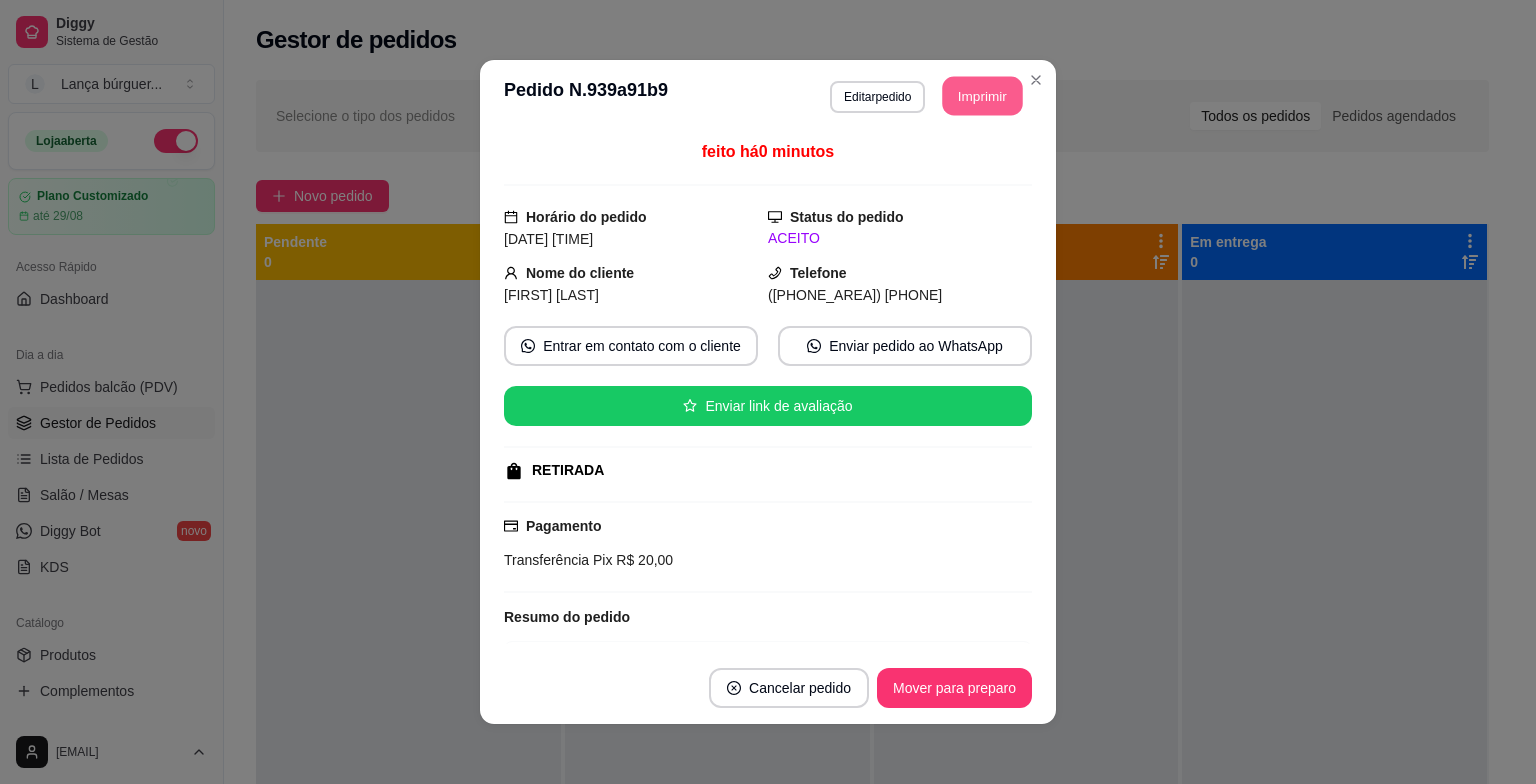 click on "Imprimir" at bounding box center (983, 96) 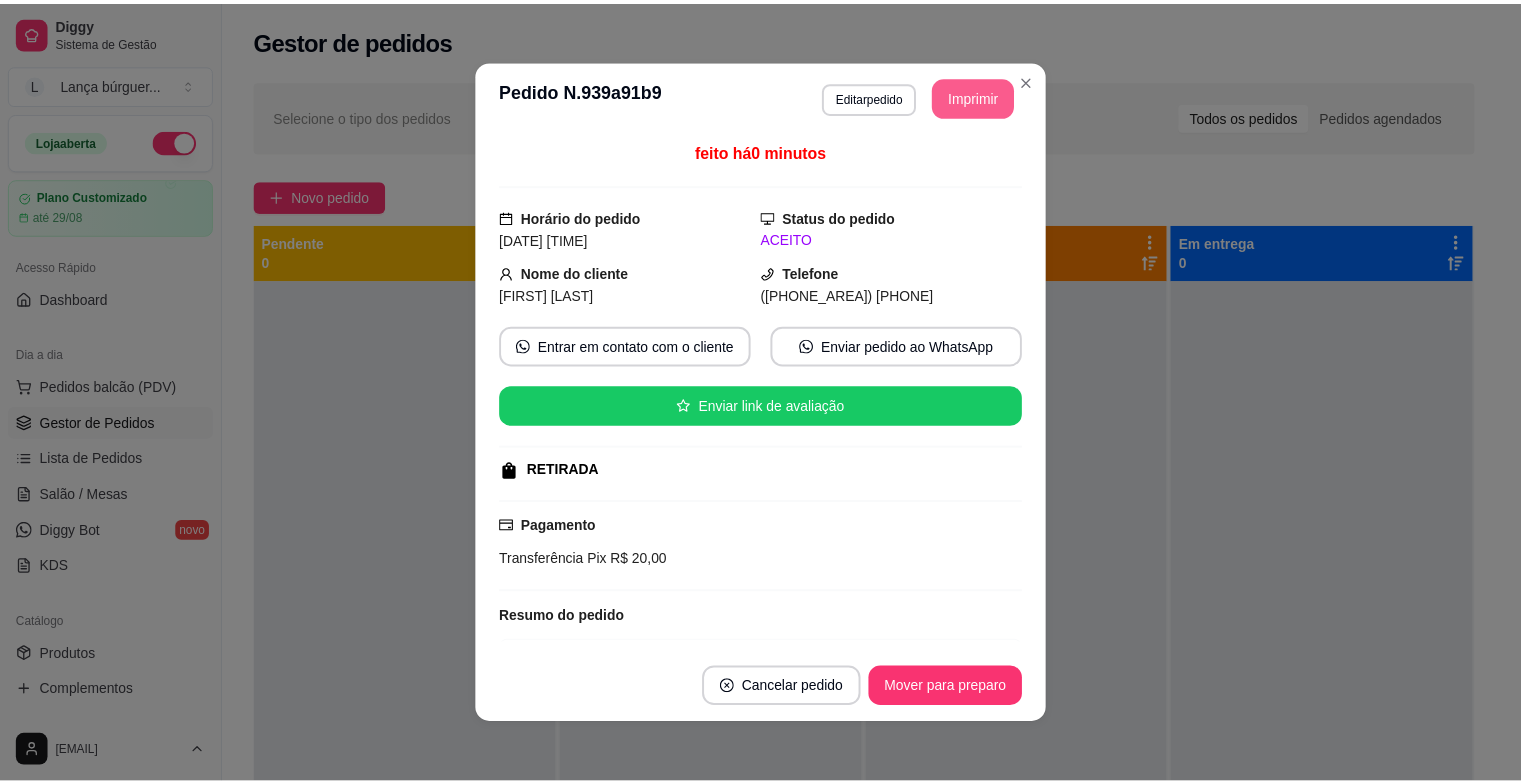 scroll, scrollTop: 0, scrollLeft: 0, axis: both 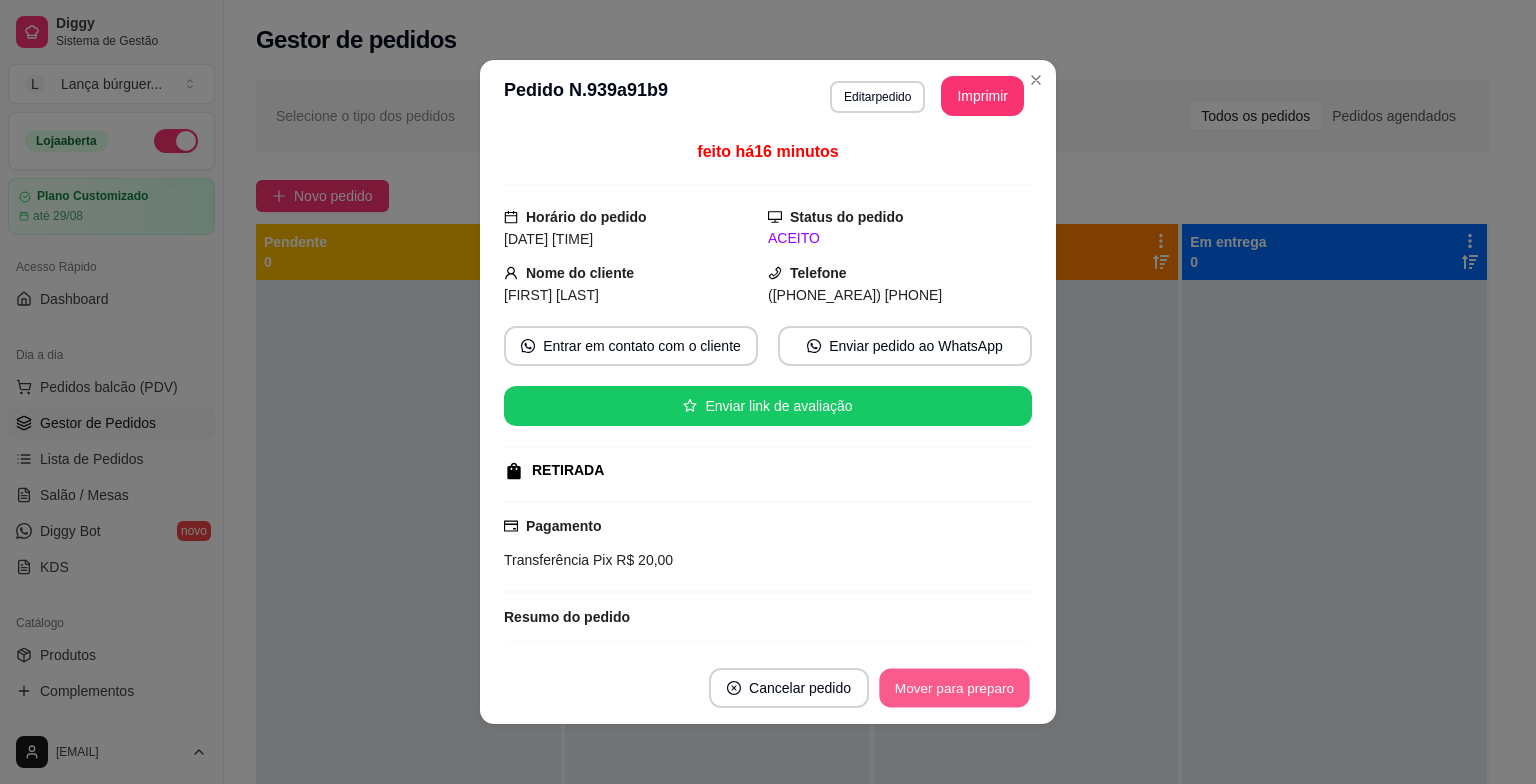 click on "Mover para preparo" at bounding box center [954, 688] 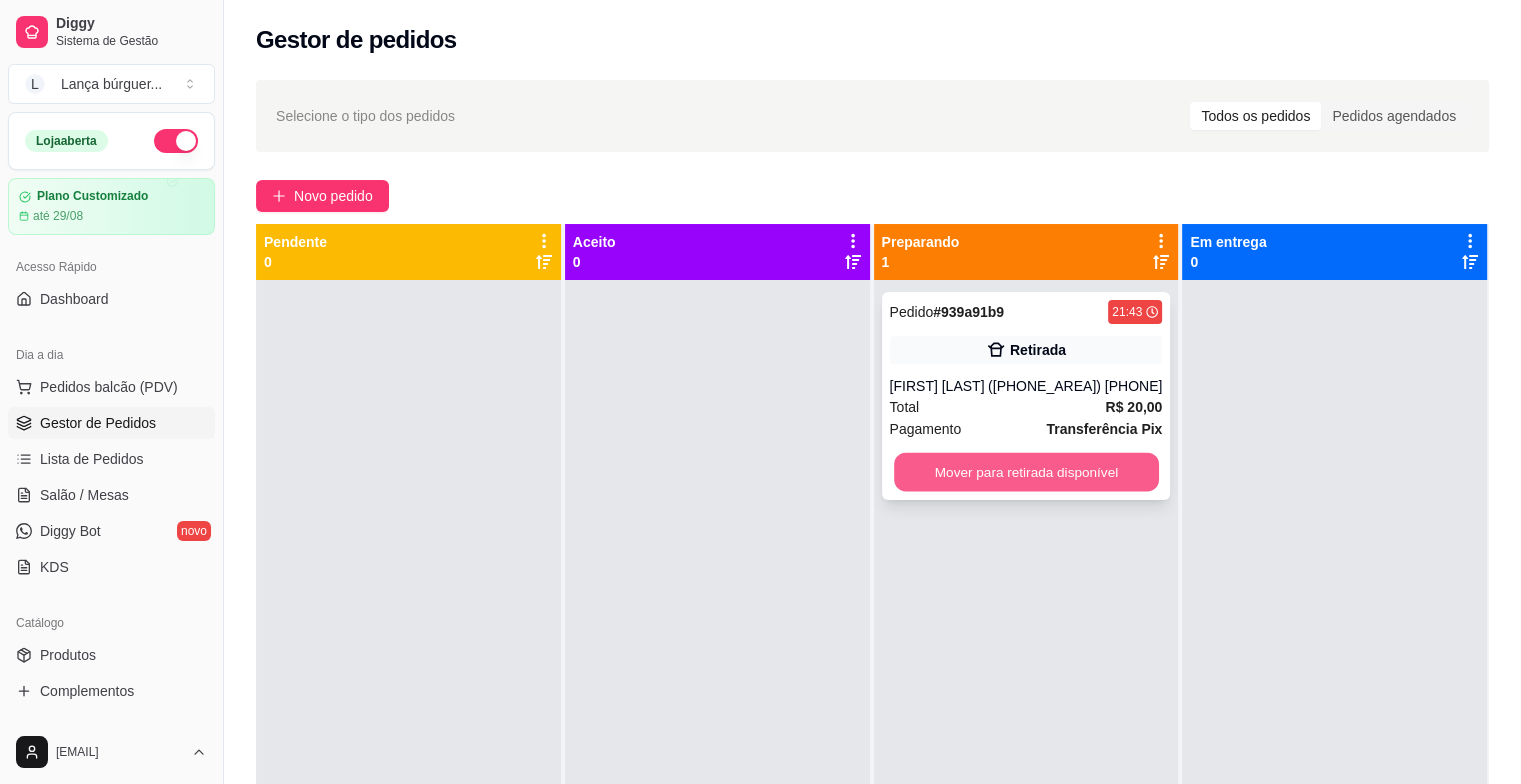 click on "Mover para retirada disponível" at bounding box center [1026, 472] 